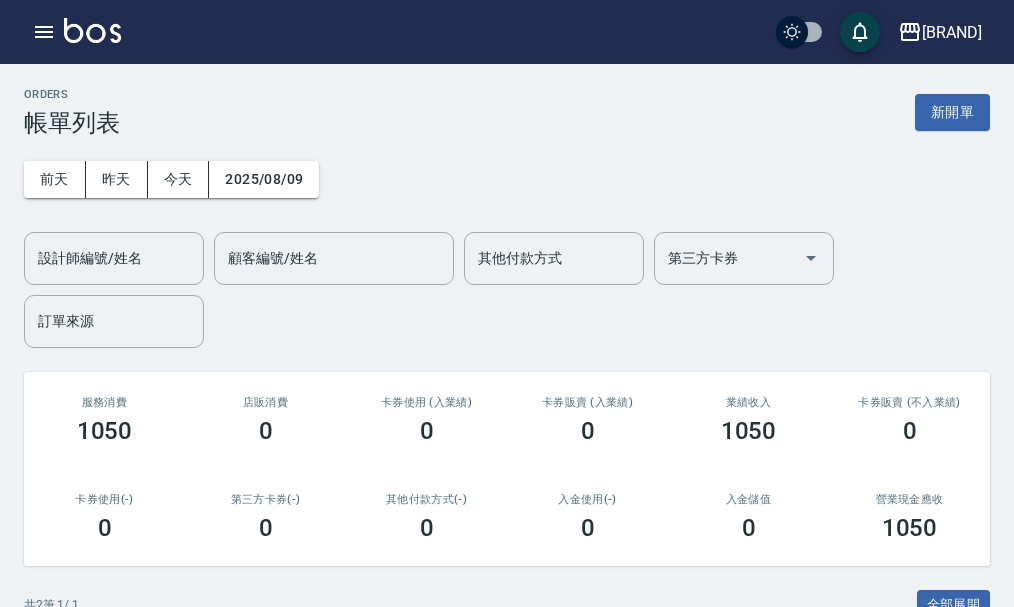 scroll, scrollTop: 0, scrollLeft: 0, axis: both 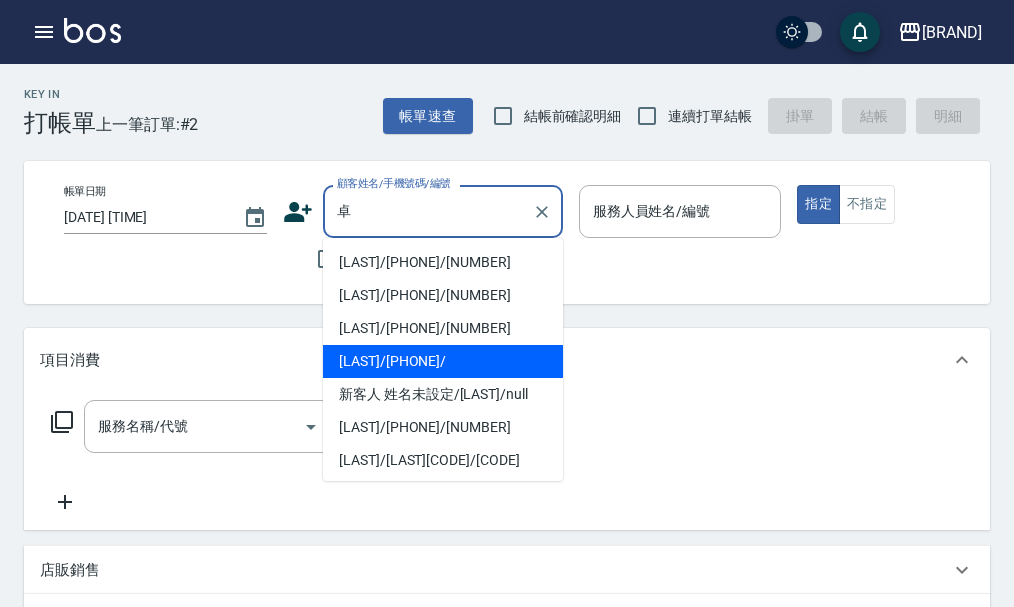 click on "[LAST]/[PHONE]/" at bounding box center [443, 361] 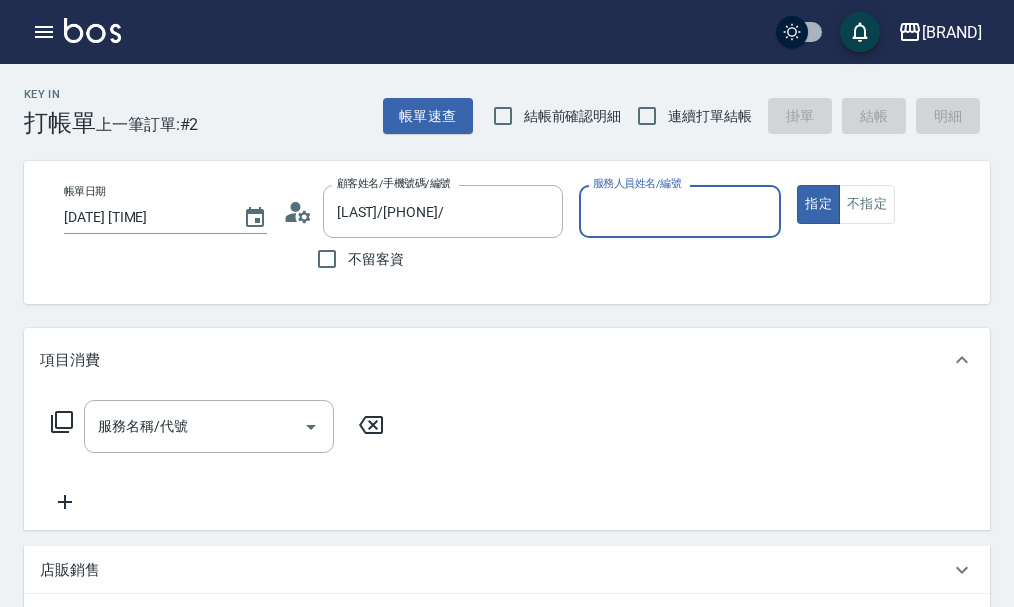 type on "雅君-7" 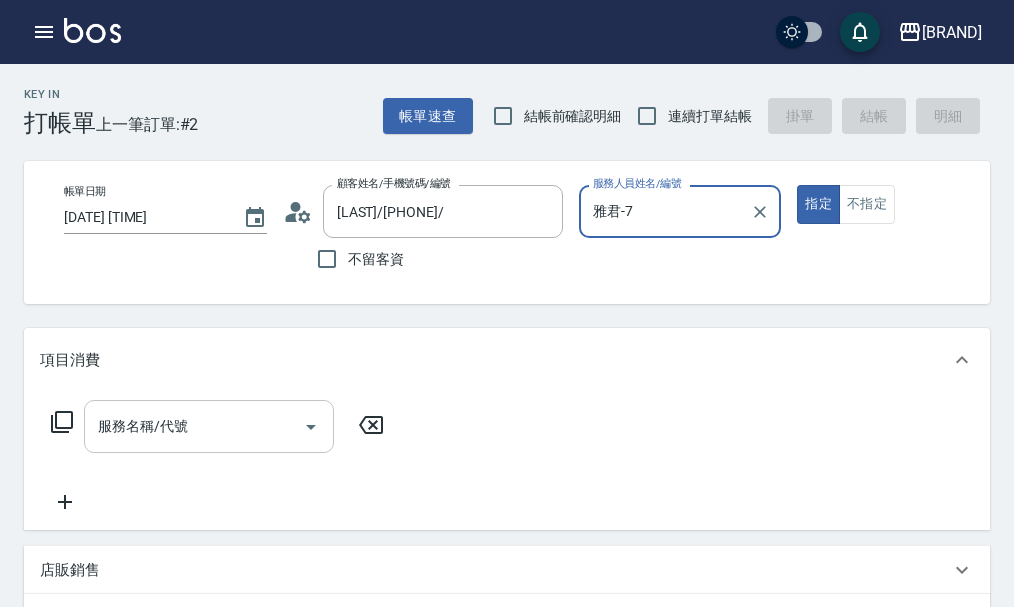 click on "服務名稱/代號" at bounding box center (194, 426) 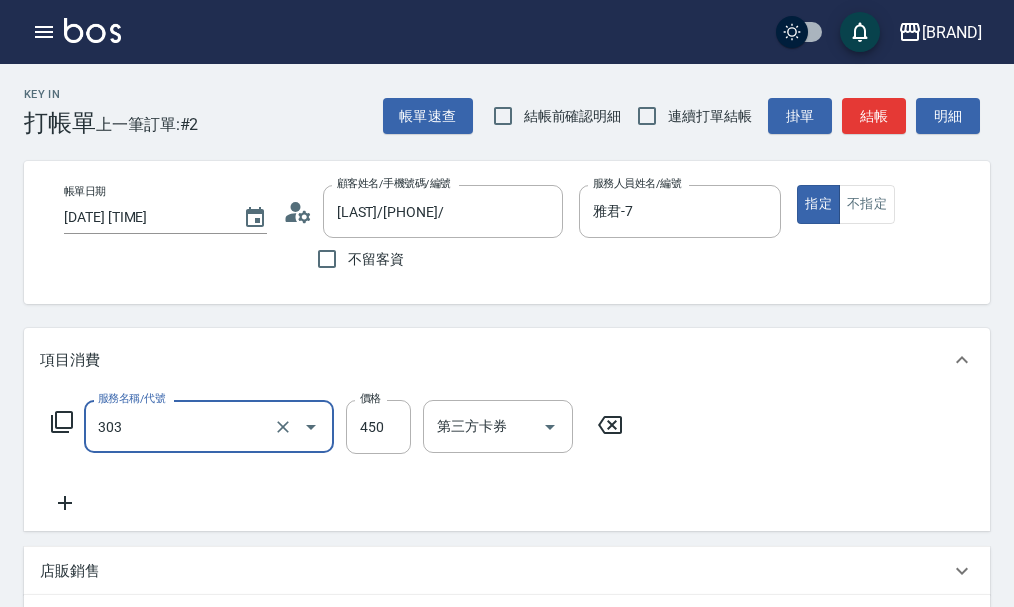 type on "[SERVICE] ([NUMBER])" 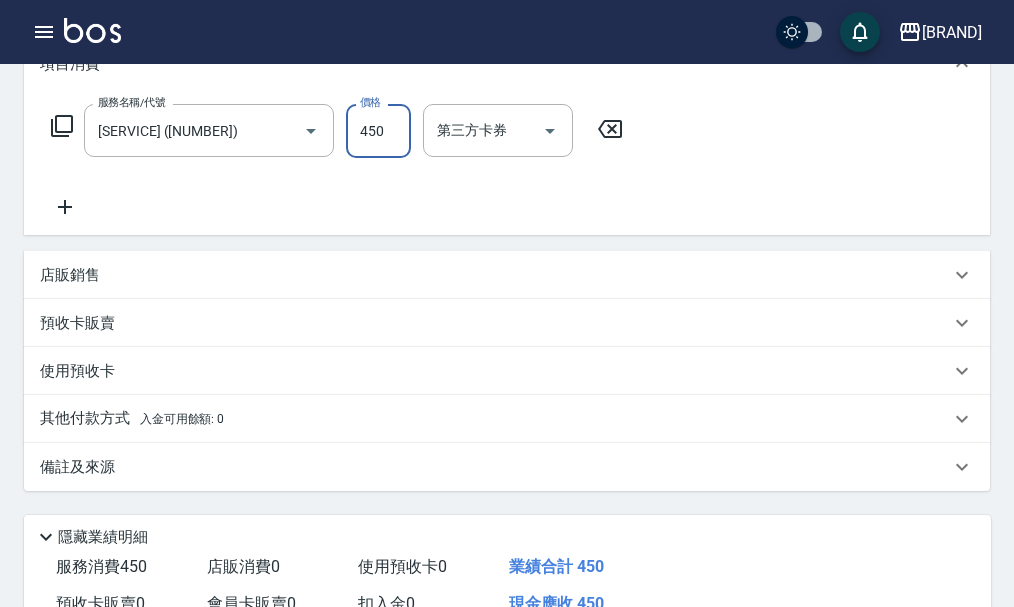 scroll, scrollTop: 500, scrollLeft: 0, axis: vertical 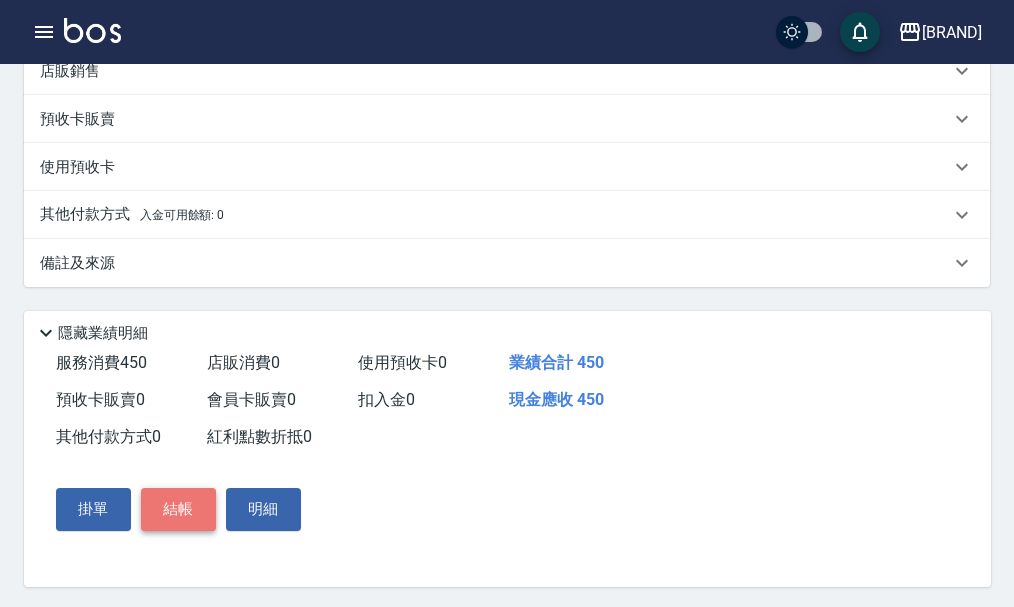 click on "結帳" at bounding box center (178, 509) 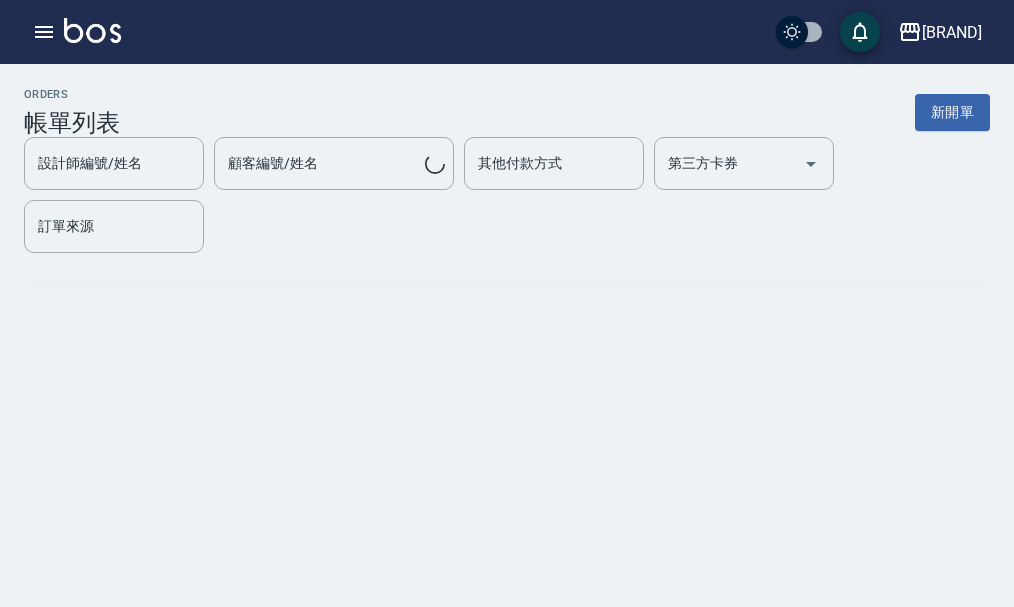 scroll, scrollTop: 0, scrollLeft: 0, axis: both 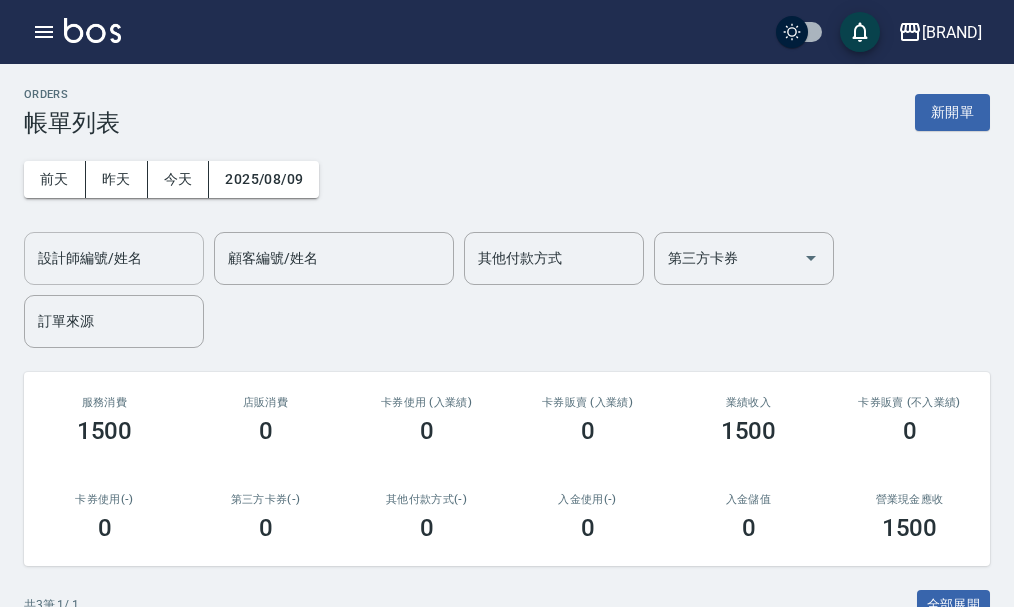 click on "設計師編號/姓名" at bounding box center (114, 258) 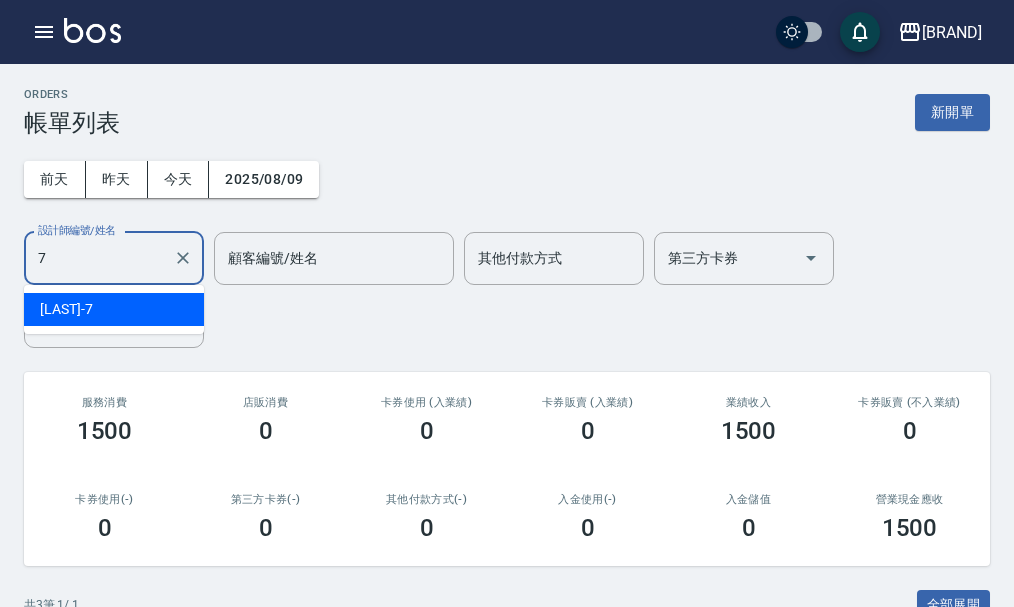 type on "雅君-7" 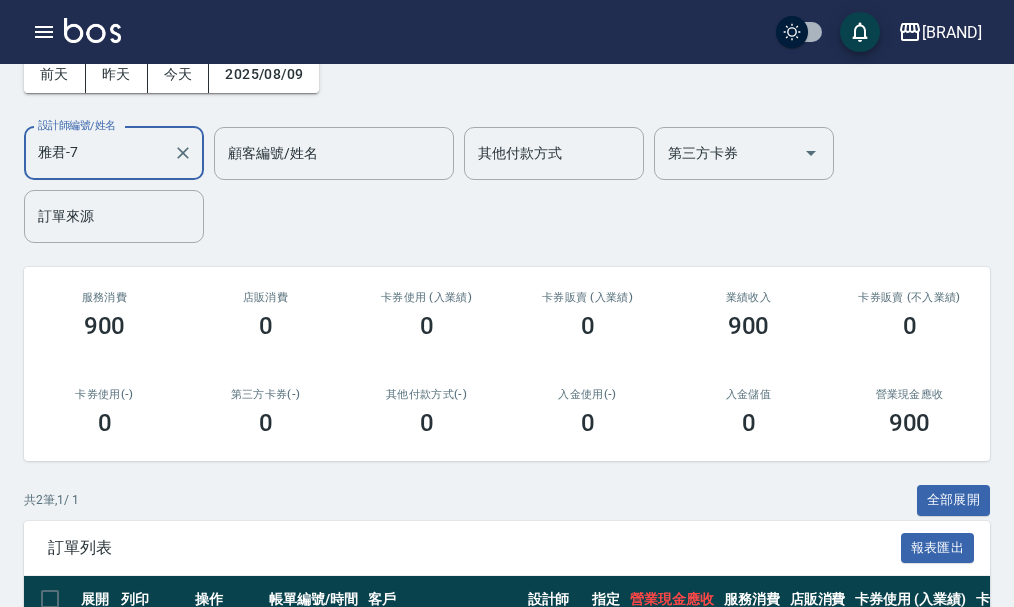 scroll, scrollTop: 310, scrollLeft: 0, axis: vertical 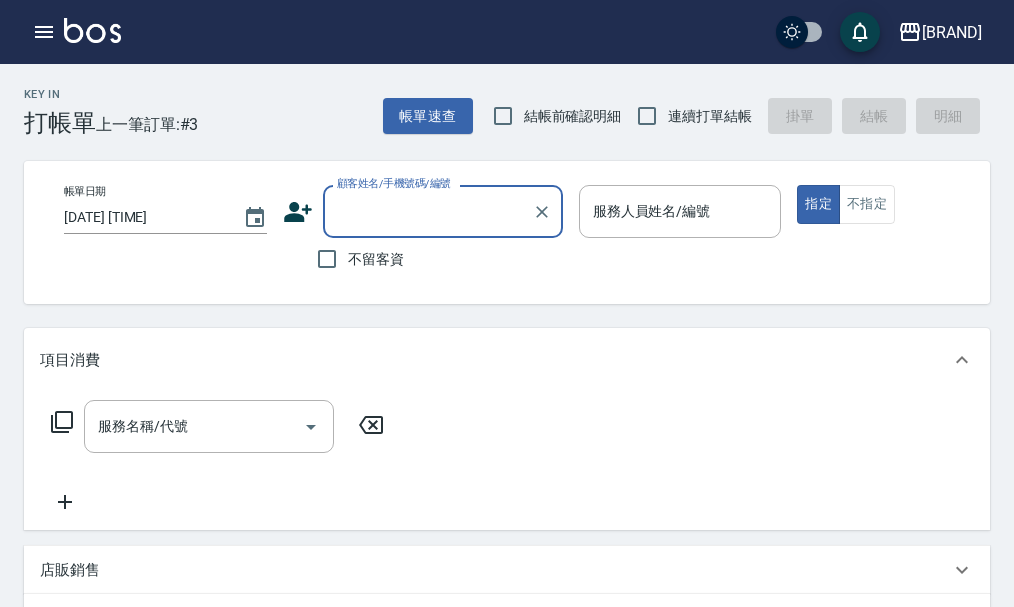 click on "顧客姓名/手機號碼/編號" at bounding box center (428, 211) 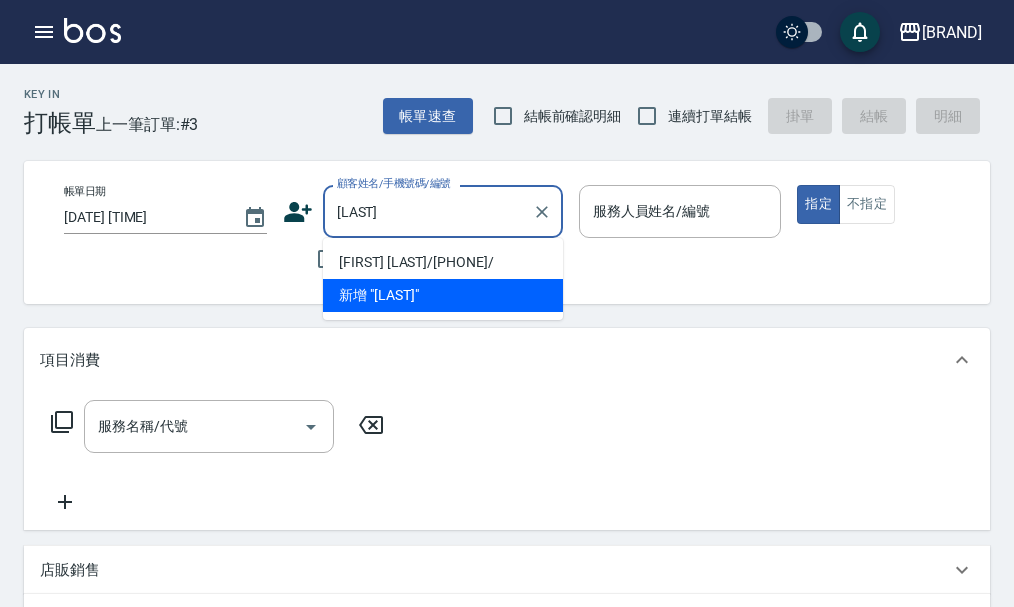 click on "[FIRST] [LAST]/[PHONE]/" at bounding box center (443, 262) 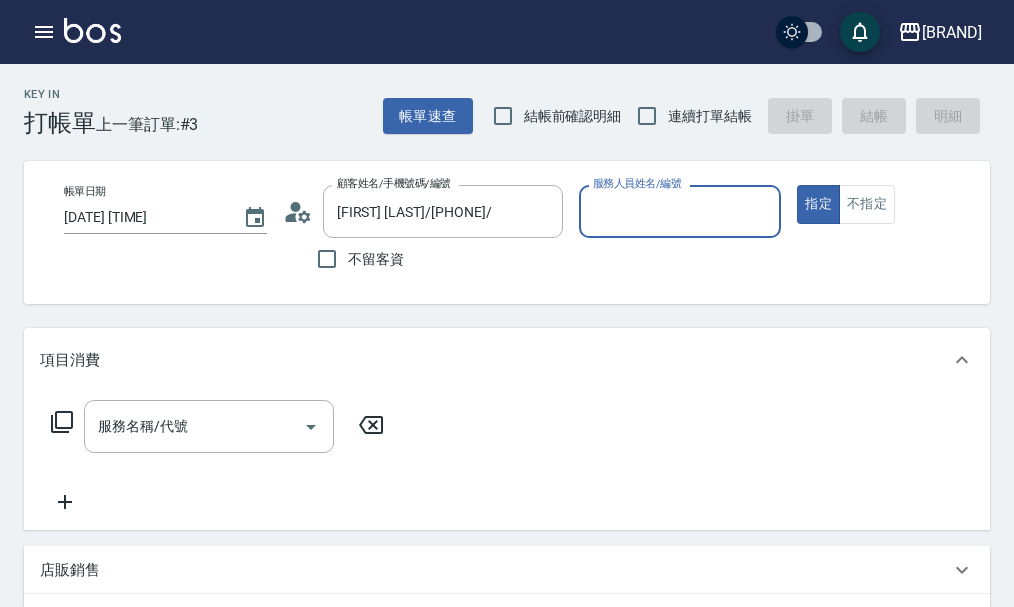 click on "服務人員姓名/編號" at bounding box center (680, 211) 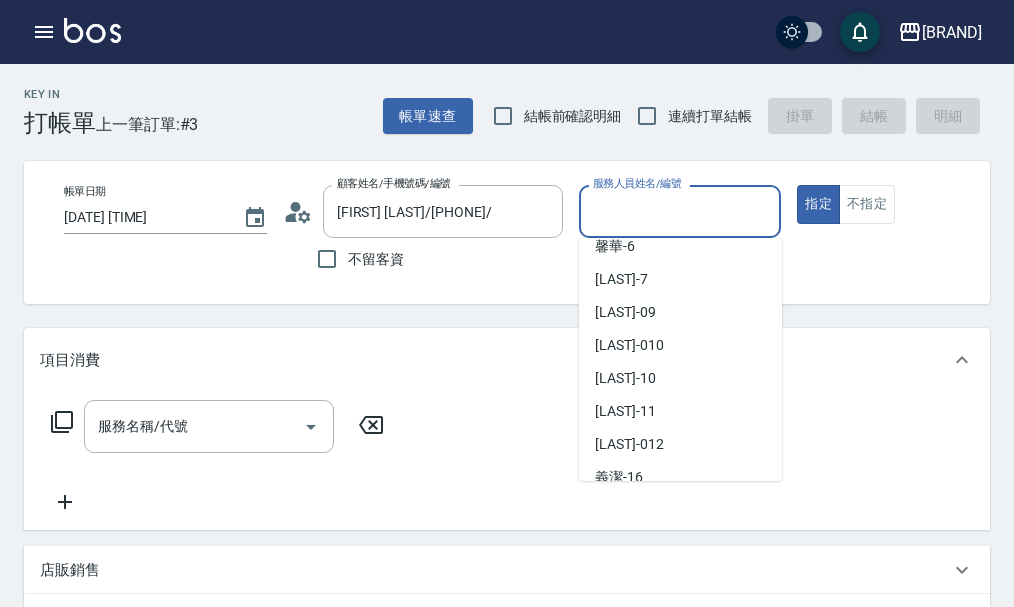 scroll, scrollTop: 300, scrollLeft: 0, axis: vertical 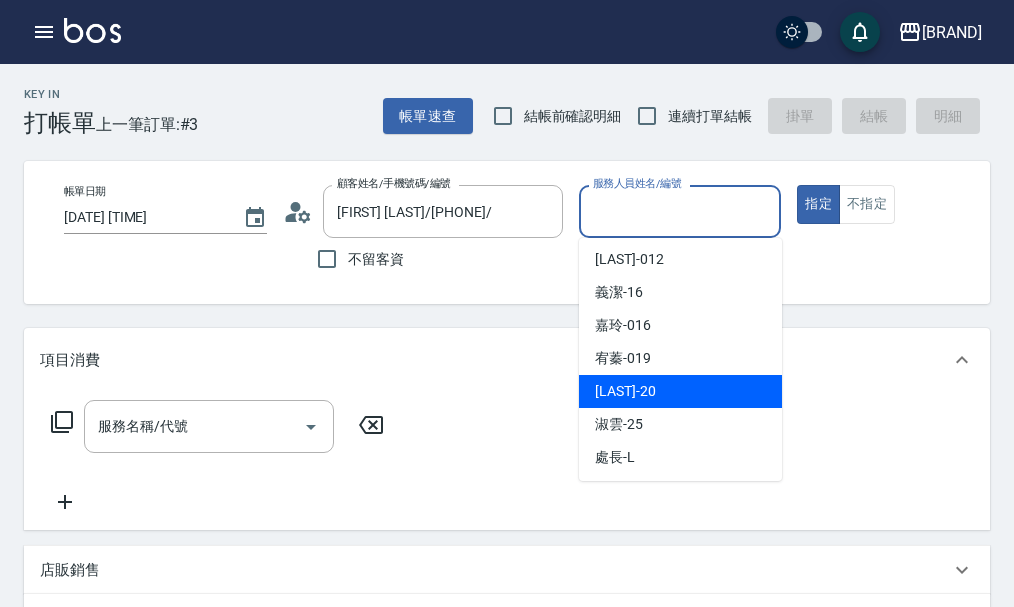 click on "Lily -20" at bounding box center (680, 391) 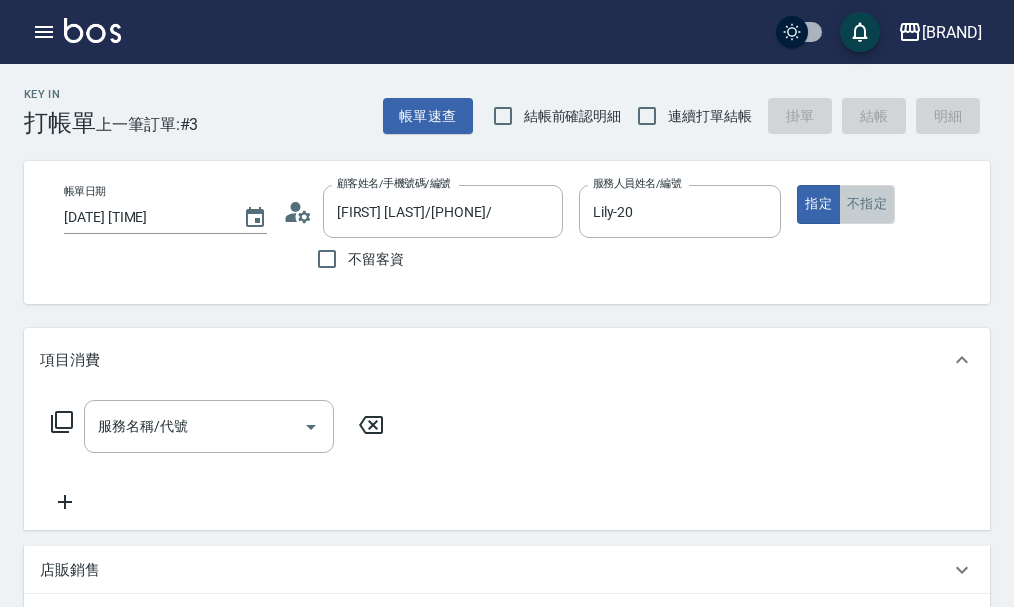 click on "不指定" at bounding box center [867, 204] 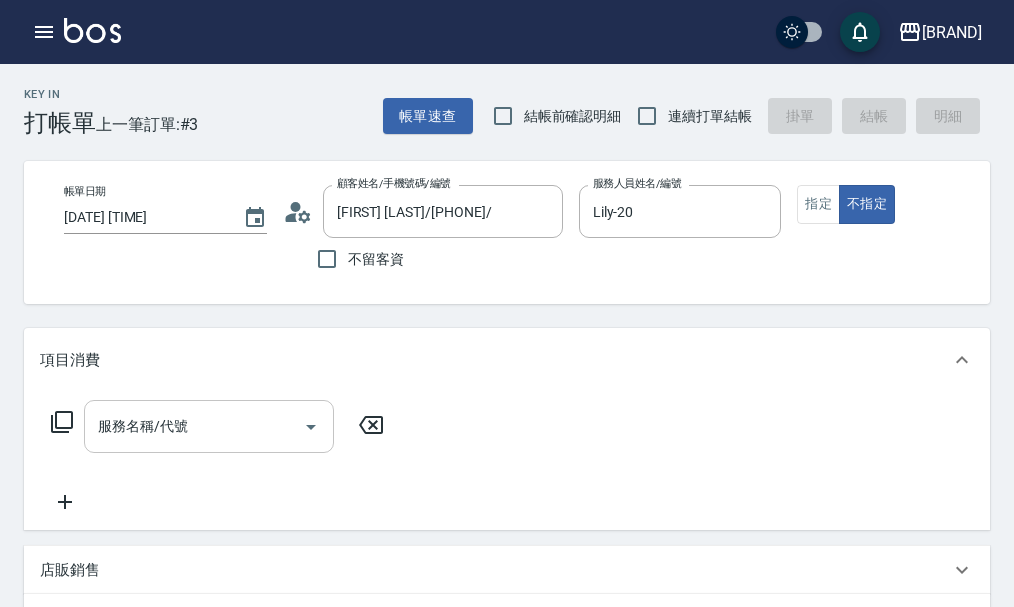 click on "服務名稱/代號 服務名稱/代號" at bounding box center [209, 426] 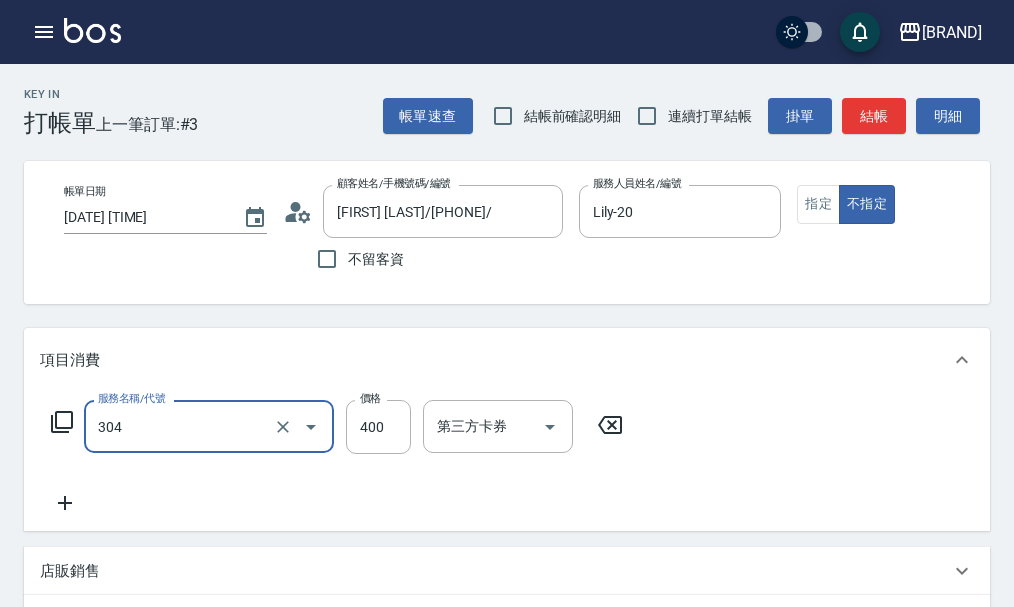 type on "剪髮(304)" 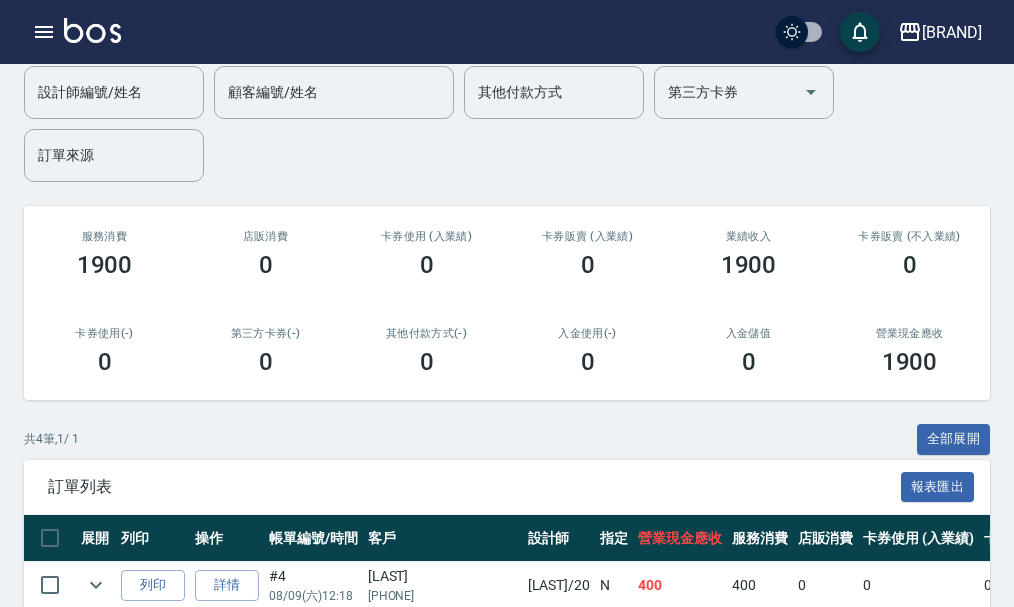 scroll, scrollTop: 200, scrollLeft: 0, axis: vertical 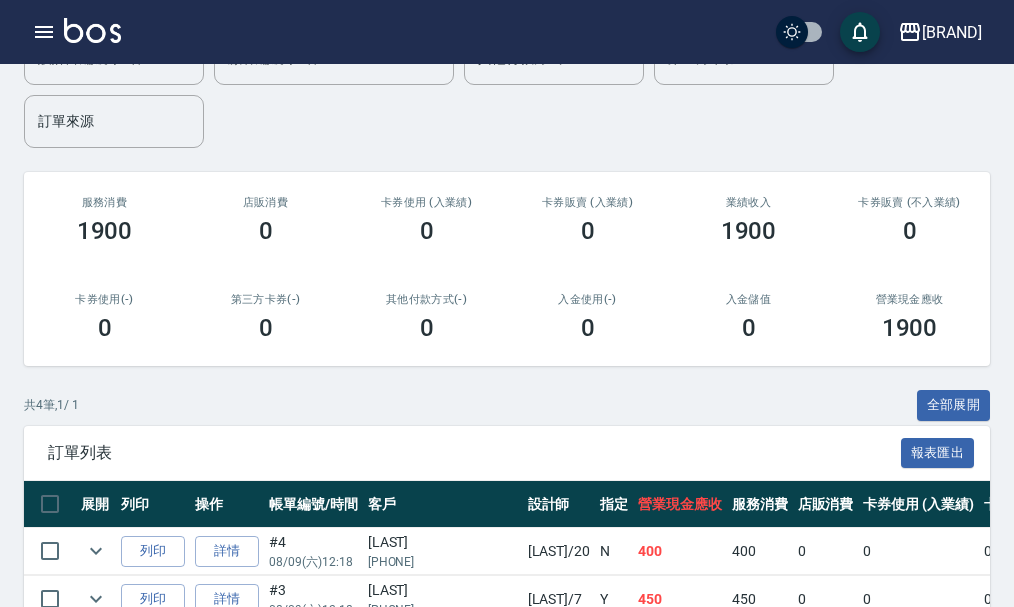 click at bounding box center [92, 30] 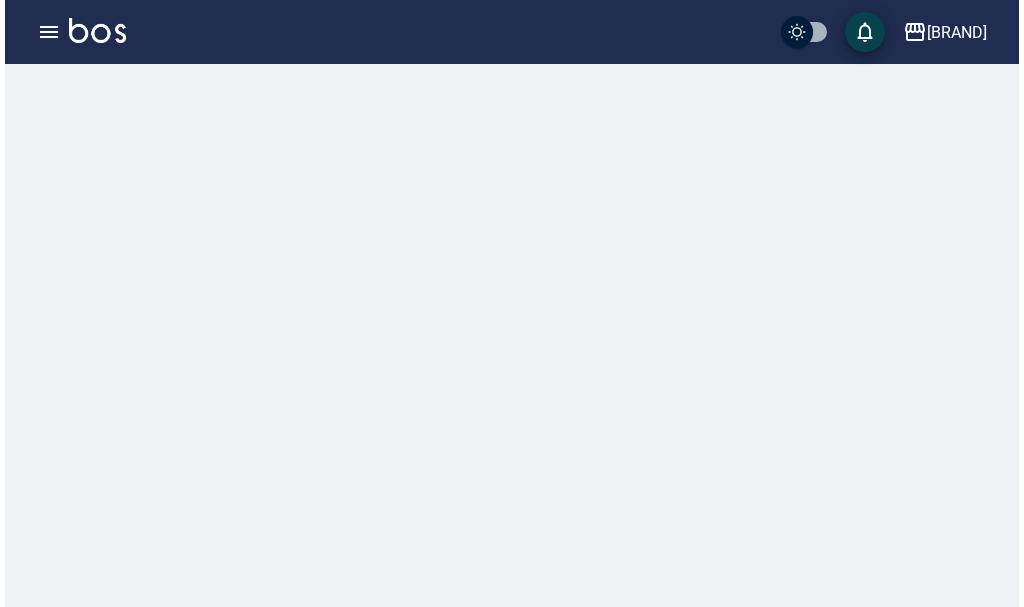 scroll, scrollTop: 0, scrollLeft: 0, axis: both 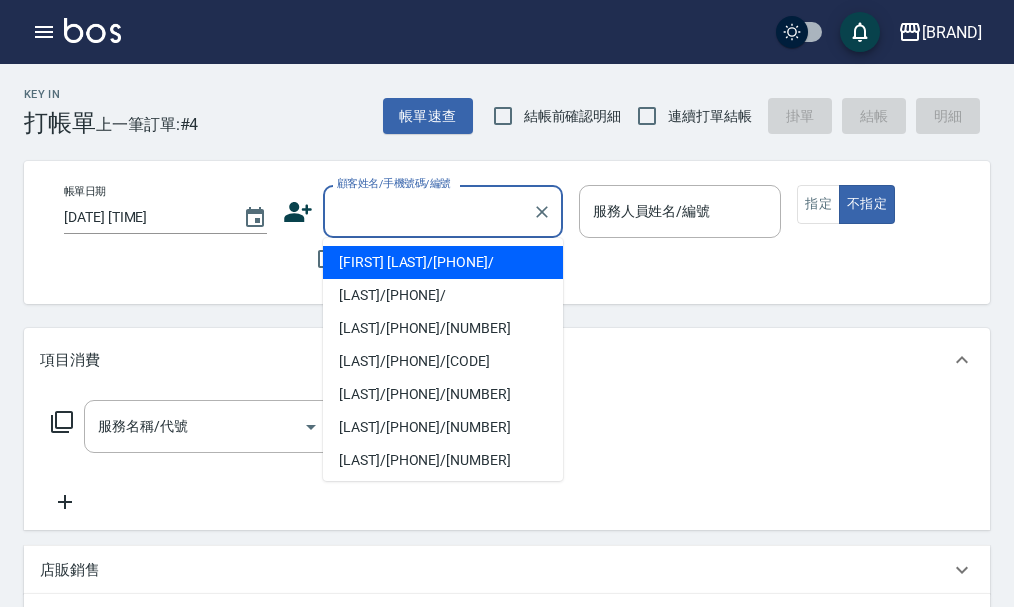 click on "顧客姓名/手機號碼/編號" at bounding box center (428, 211) 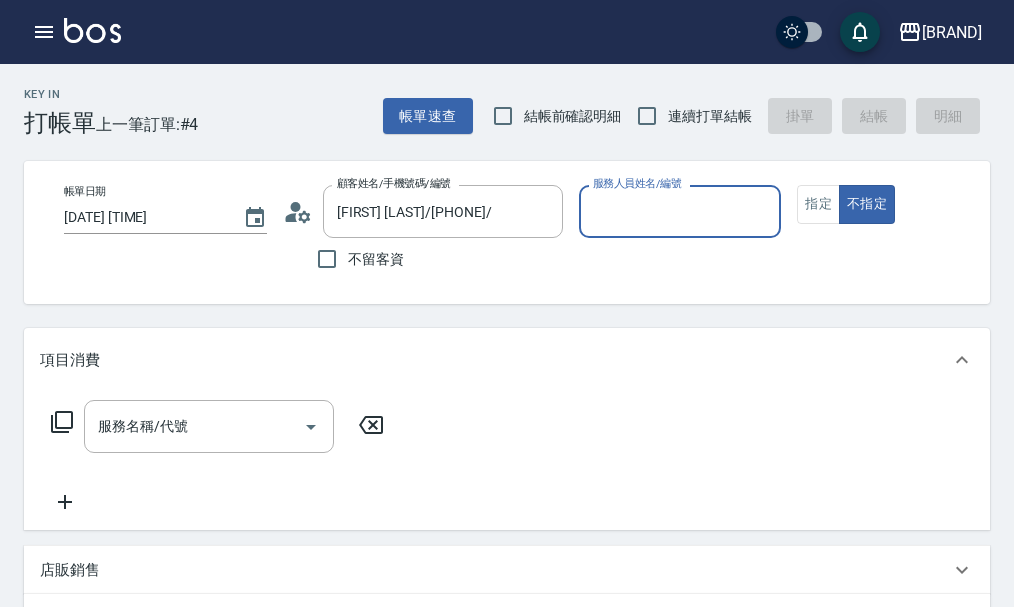 click 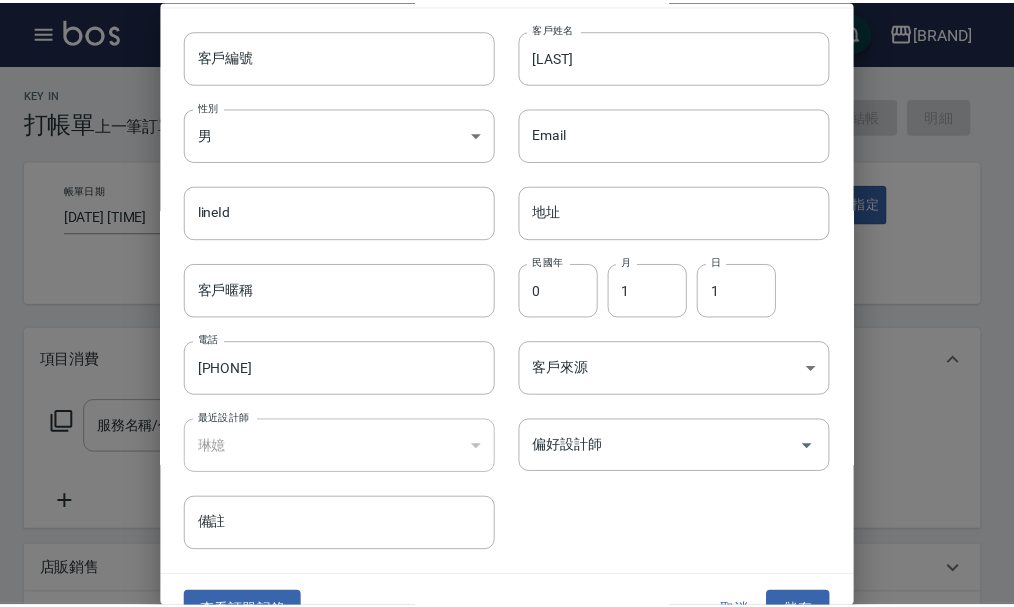 scroll, scrollTop: 86, scrollLeft: 0, axis: vertical 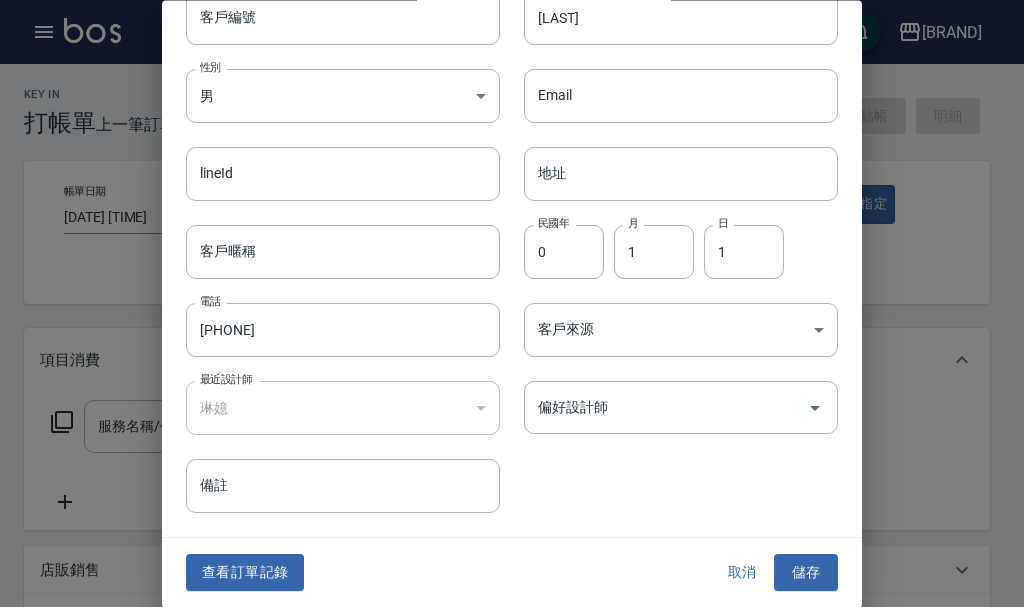 click on "查看訂單記錄" at bounding box center (245, 573) 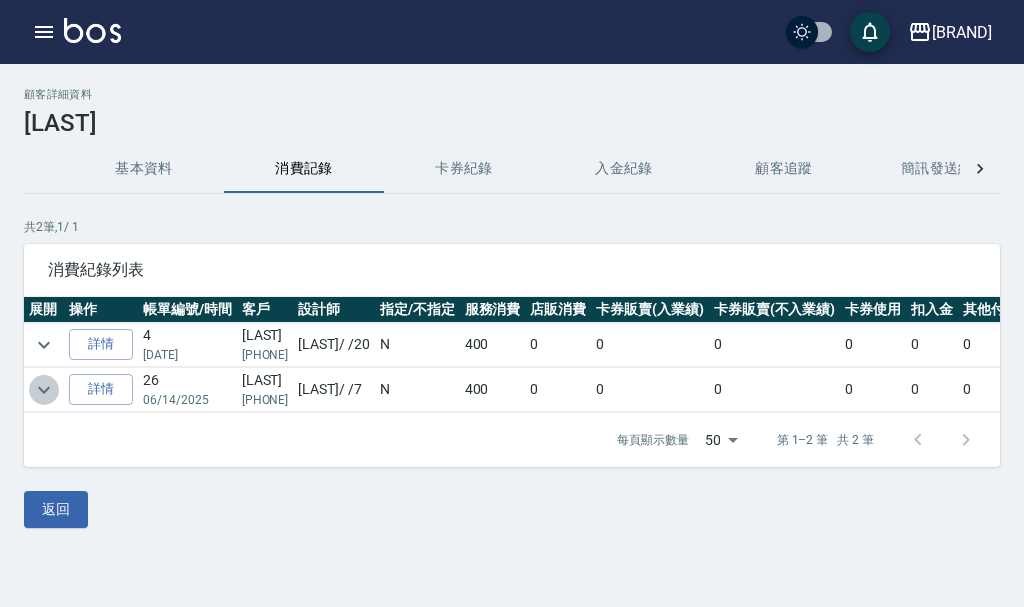 click 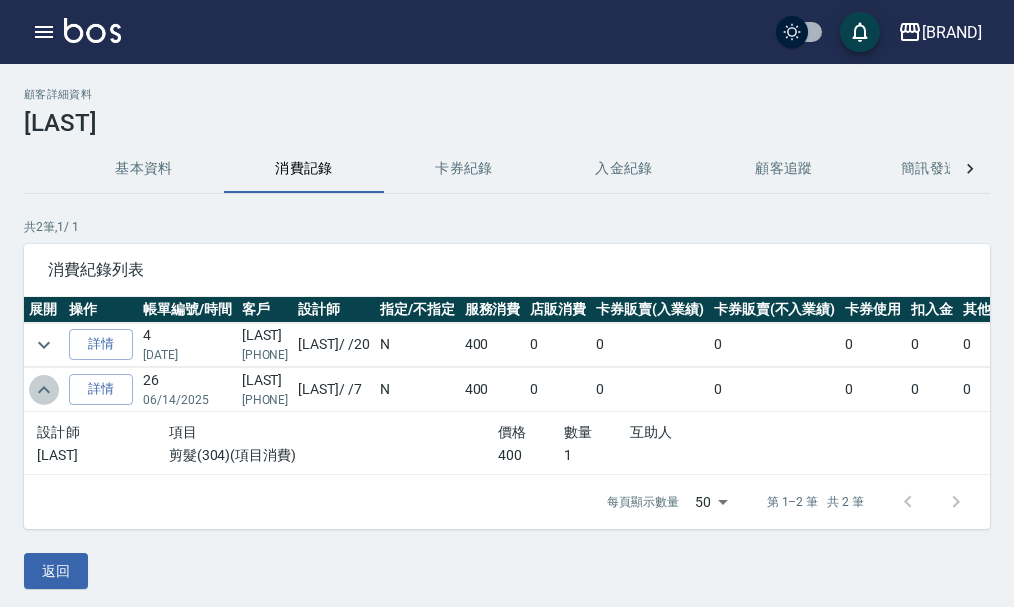 click 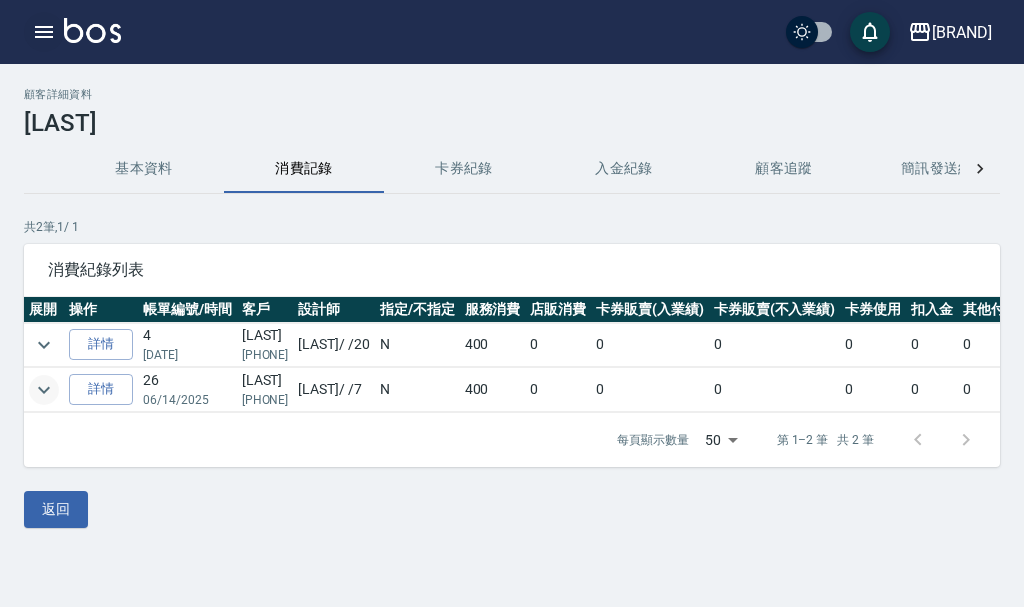 click 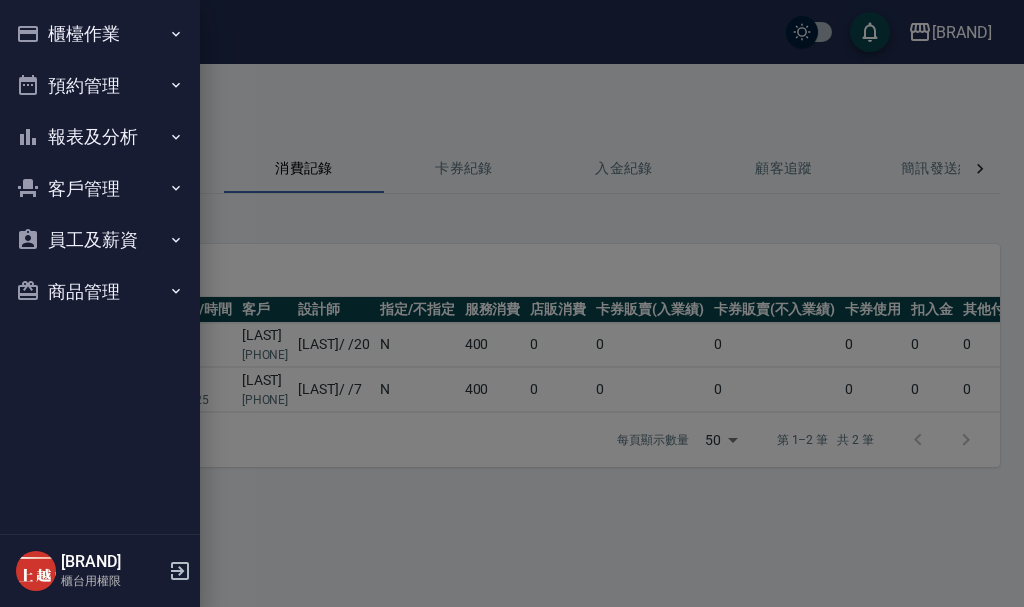 click on "櫃檯作業" at bounding box center (100, 34) 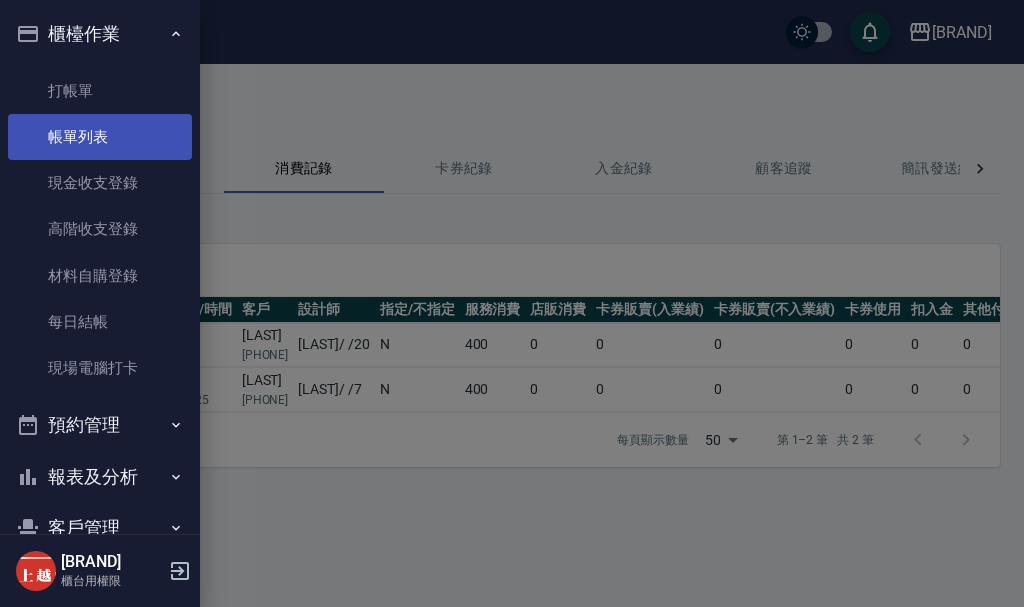 click on "帳單列表" at bounding box center (100, 137) 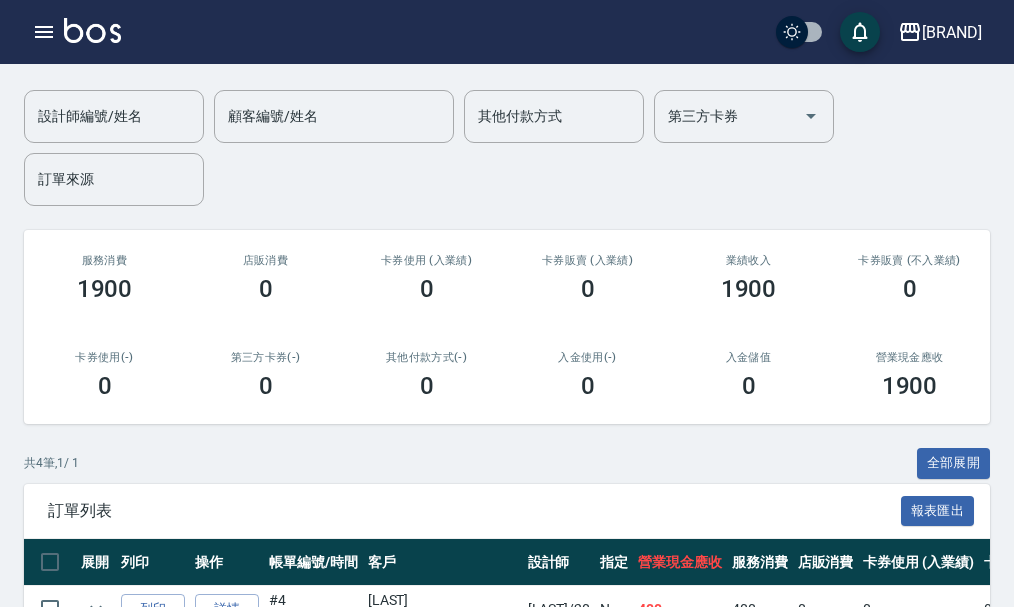 scroll, scrollTop: 0, scrollLeft: 0, axis: both 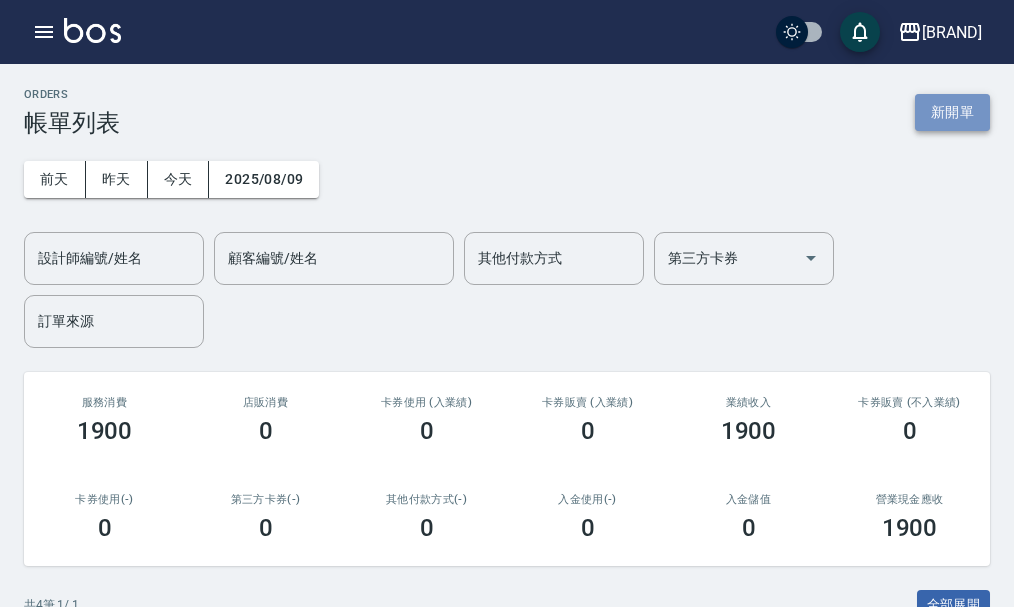 click on "新開單" at bounding box center [952, 112] 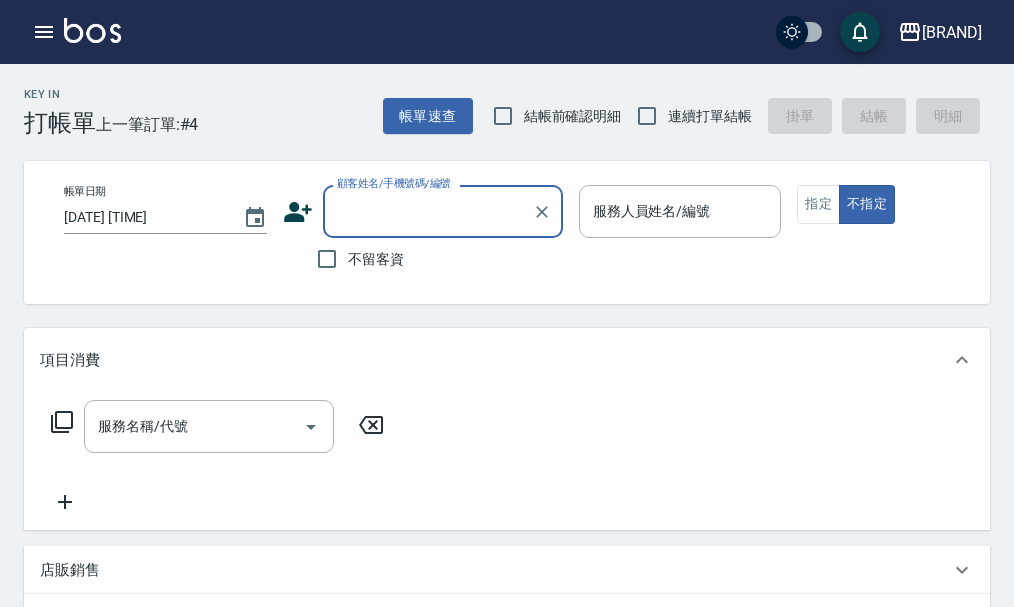 type on "ㄗ" 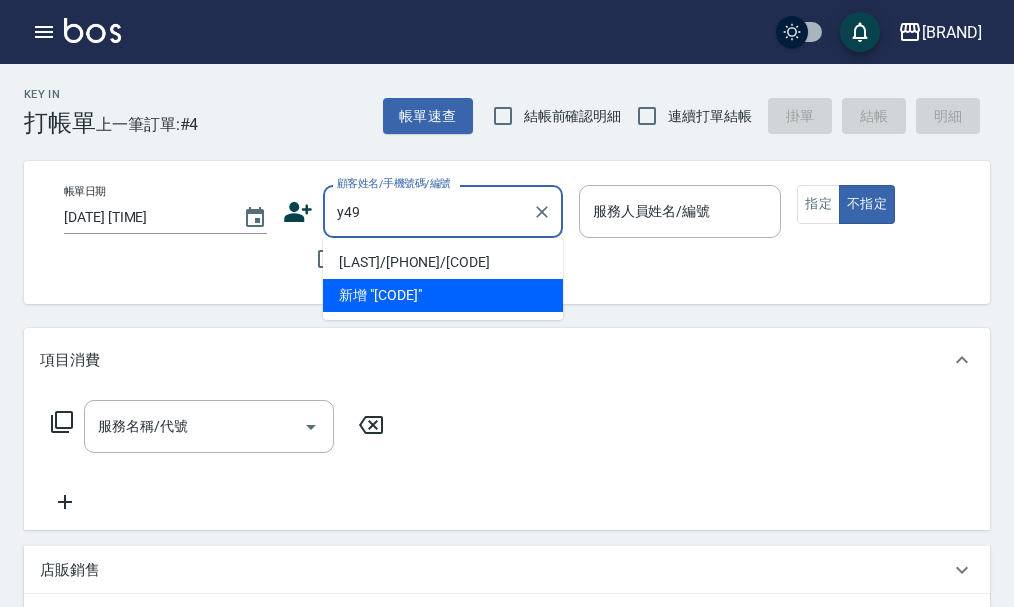 click on "[LAST]/[PHONE]/[CODE]" at bounding box center (443, 262) 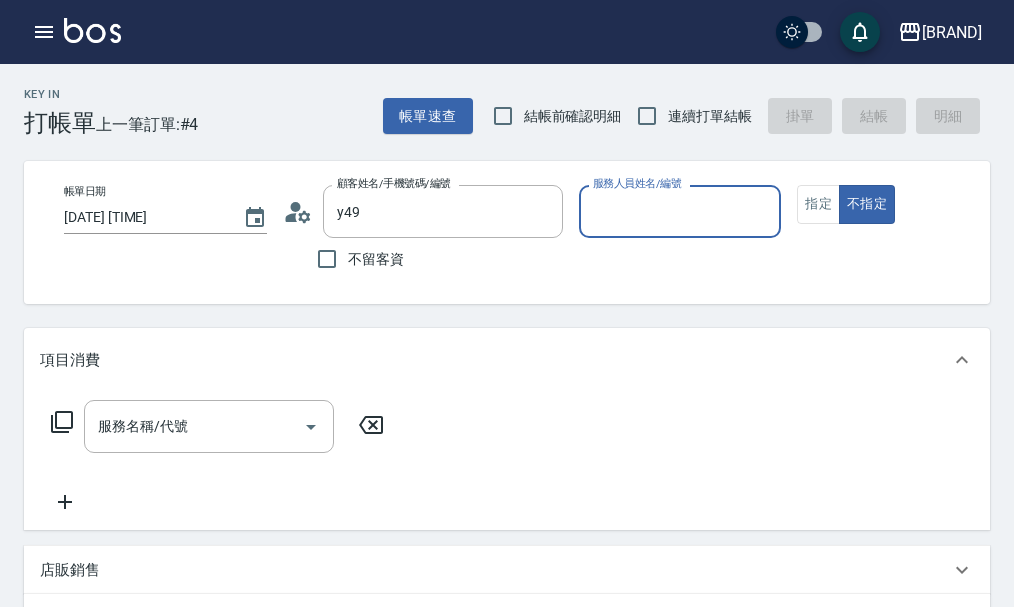 type on "[LAST]/[PHONE]/[CODE]" 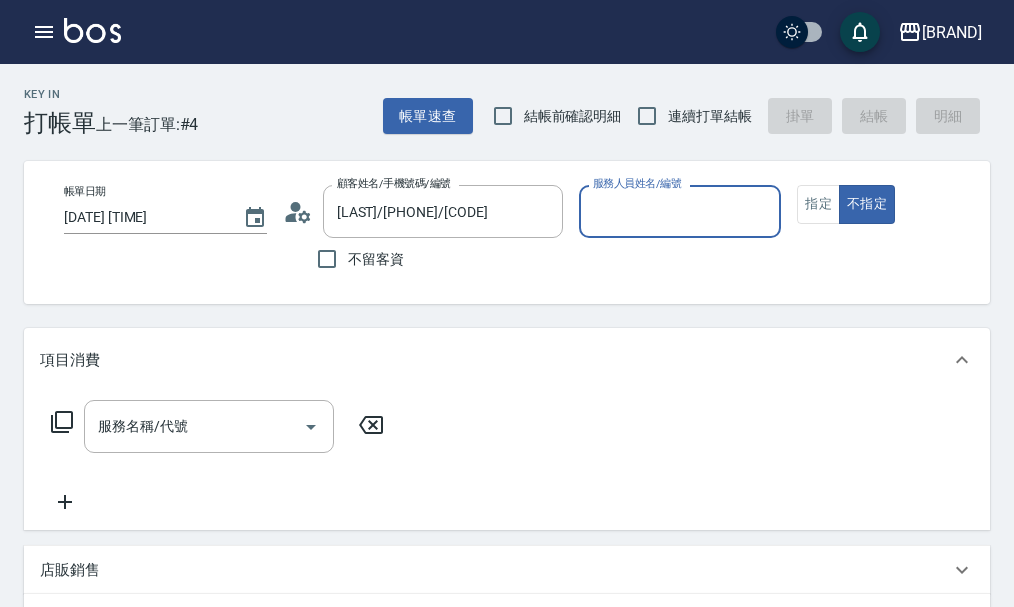 type on "淑雲-25" 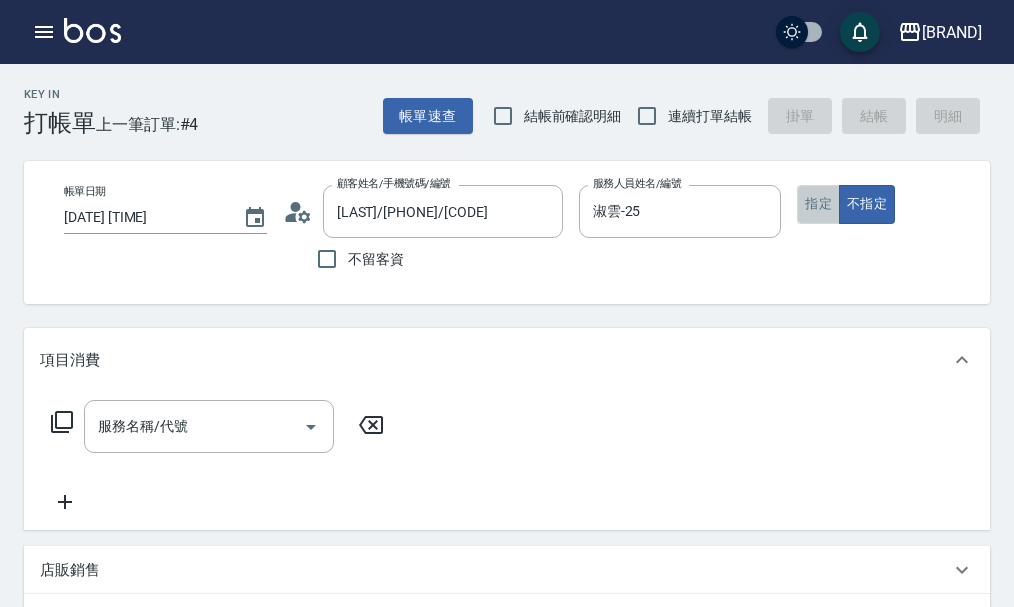 click on "指定" at bounding box center (818, 204) 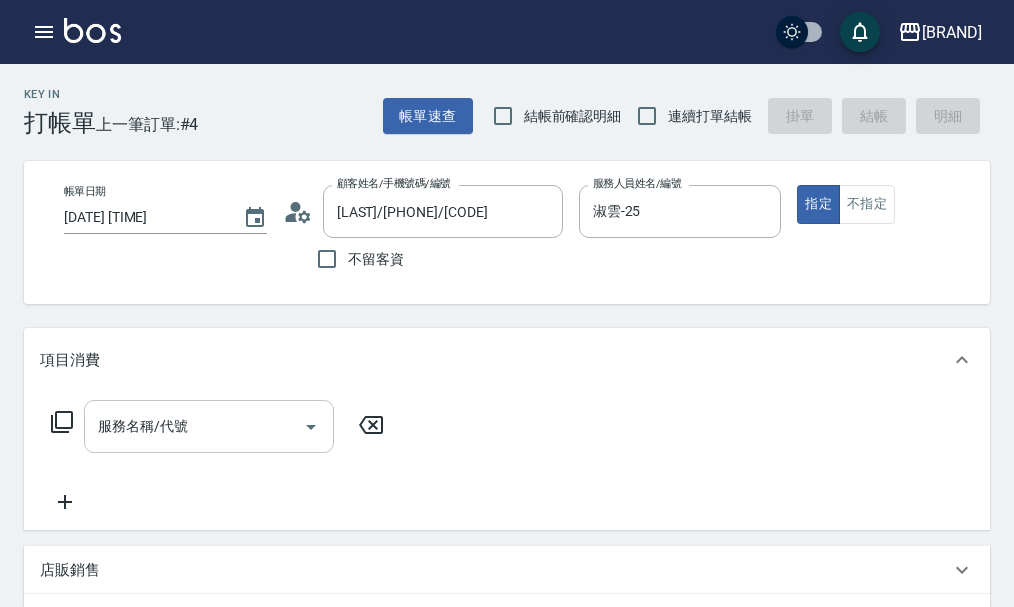 click on "服務名稱/代號" at bounding box center [194, 426] 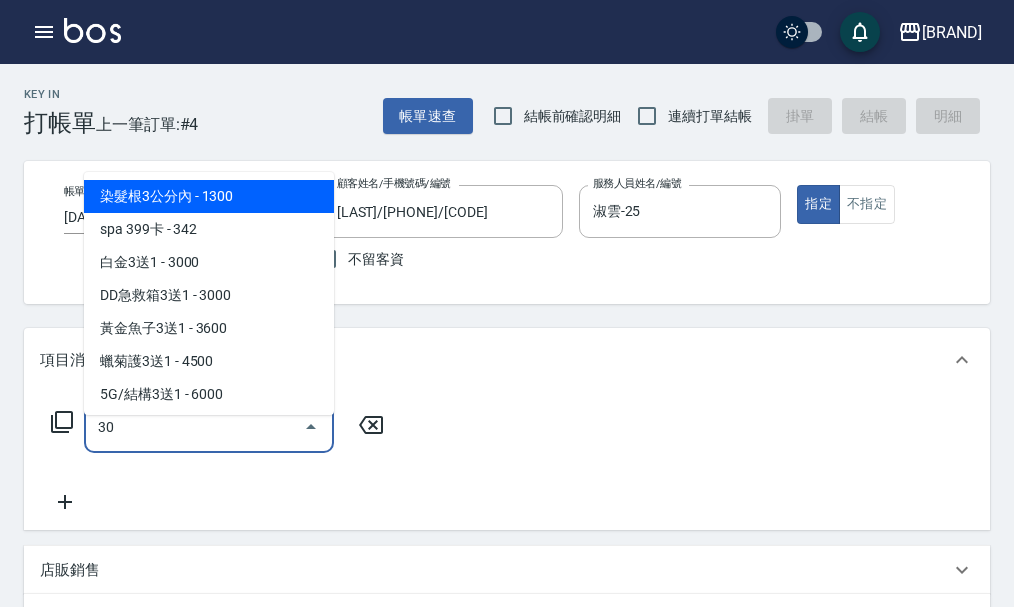 type on "301" 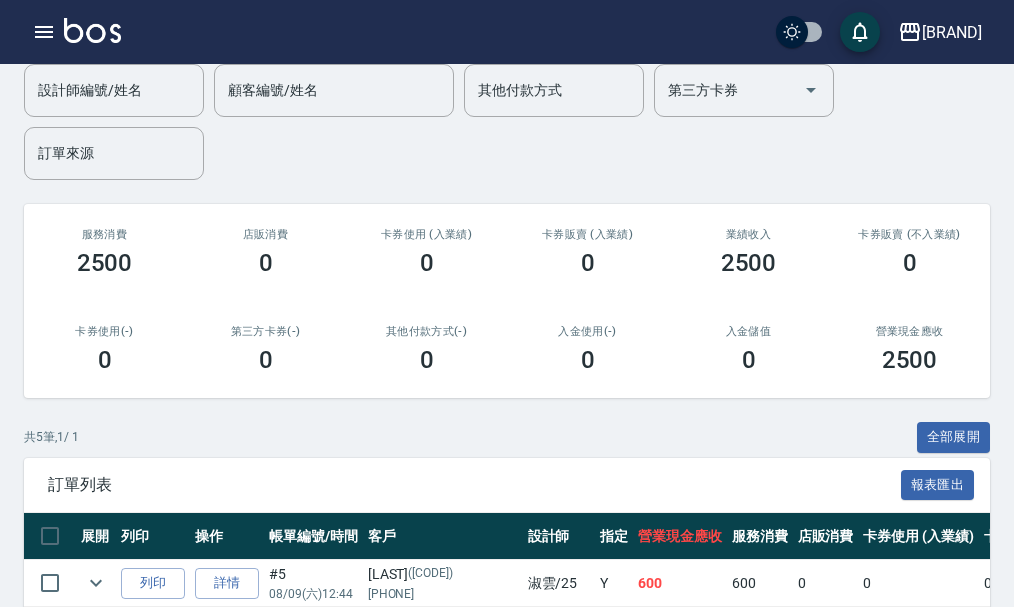 scroll, scrollTop: 0, scrollLeft: 0, axis: both 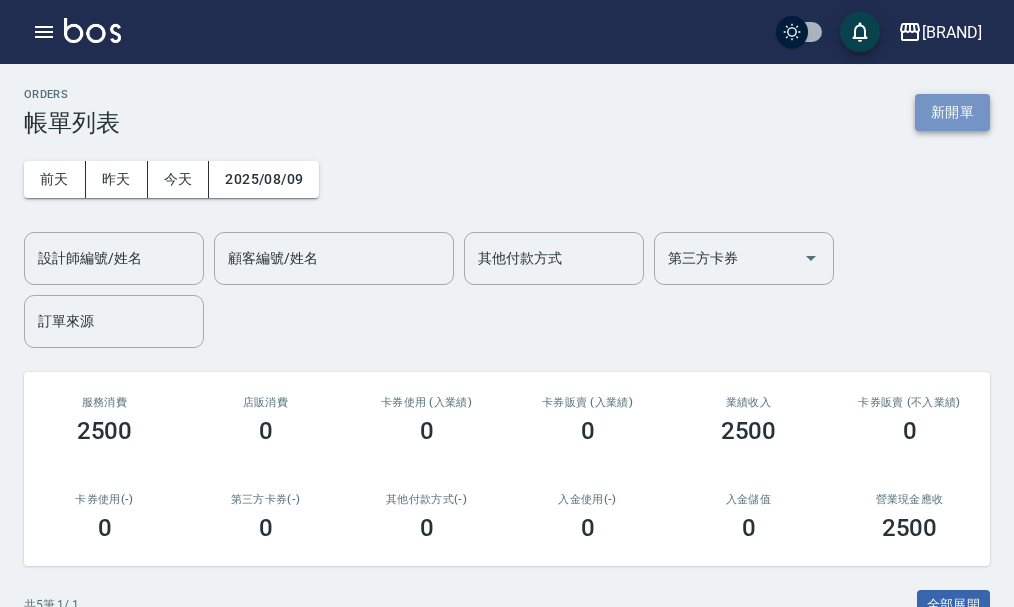 click on "新開單" at bounding box center [952, 112] 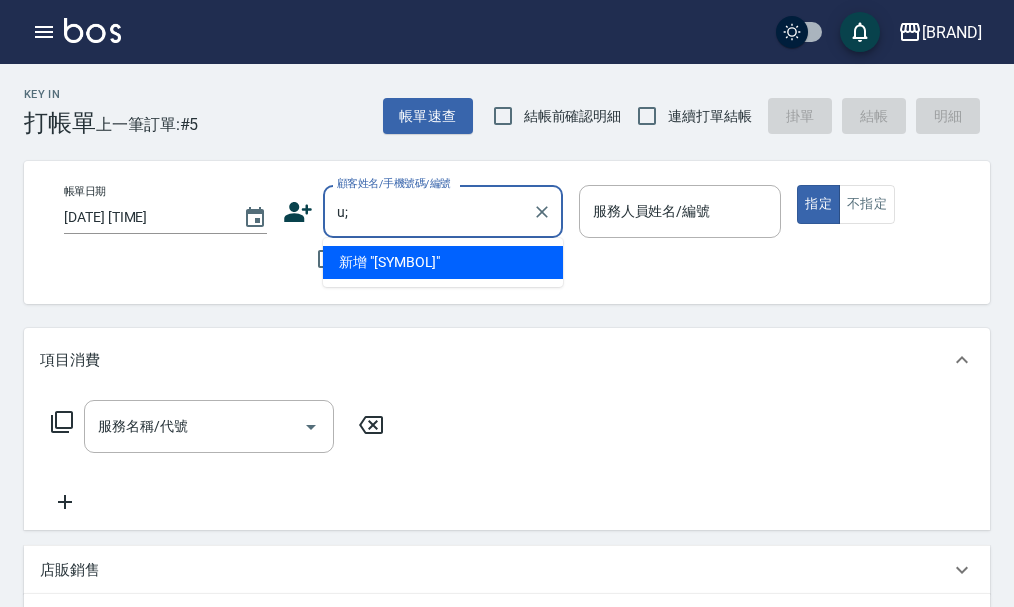 type on "u" 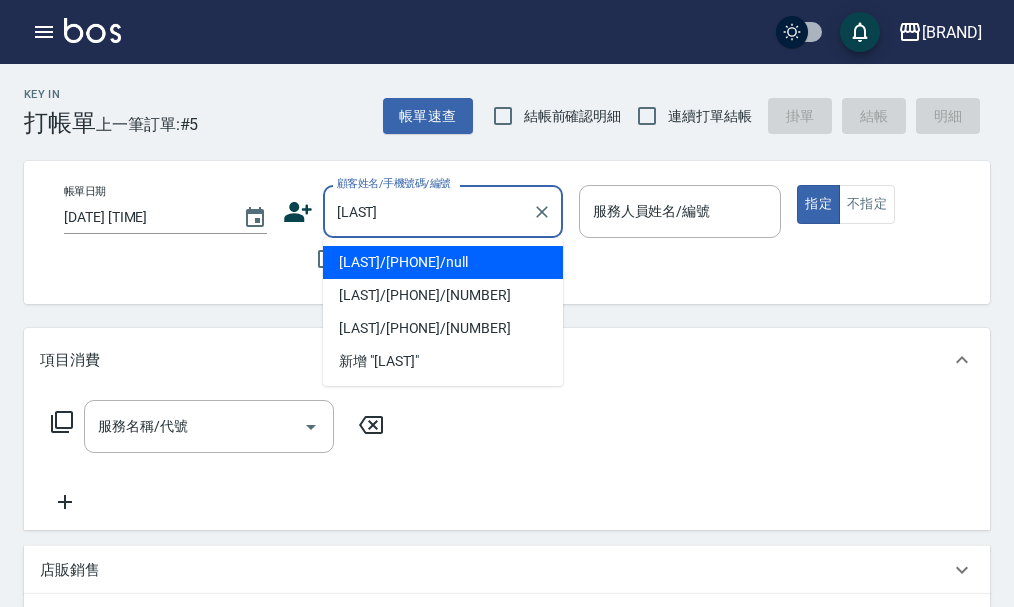 click on "[LAST]/[PHONE]/null" at bounding box center [443, 262] 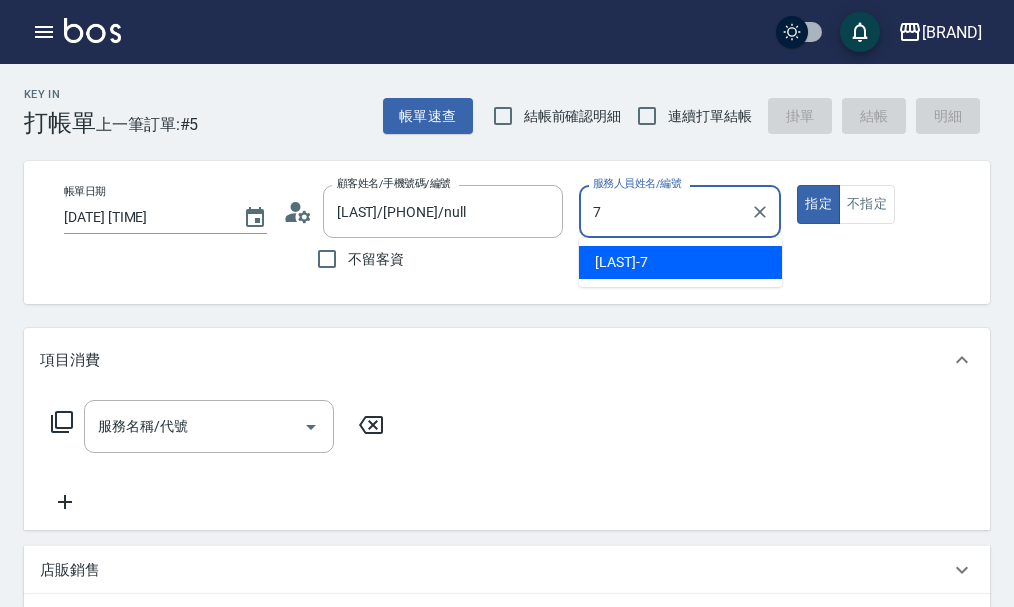 type on "雅君-7" 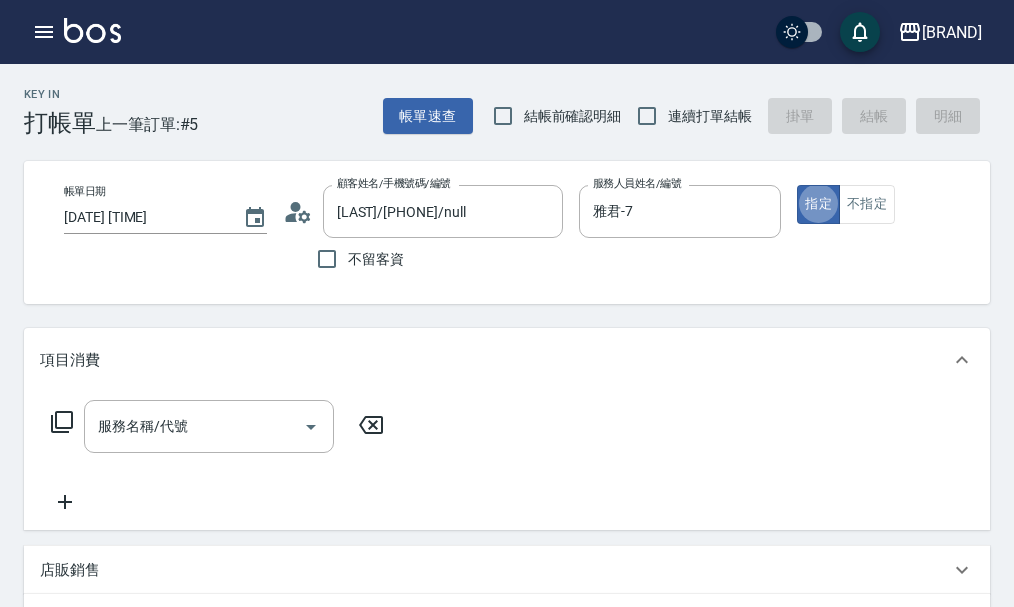 type on "true" 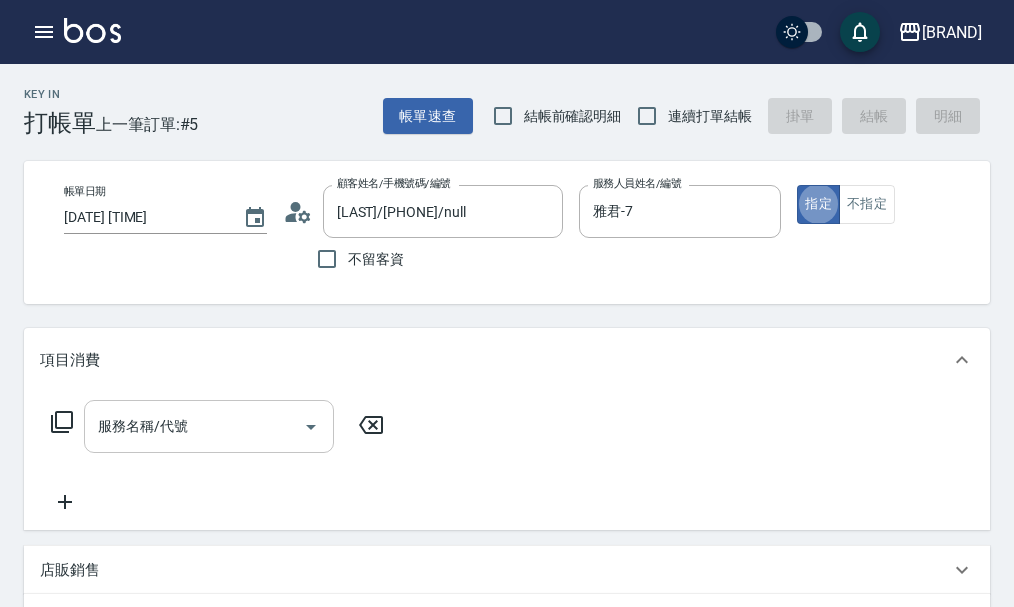 click on "服務名稱/代號" at bounding box center [209, 426] 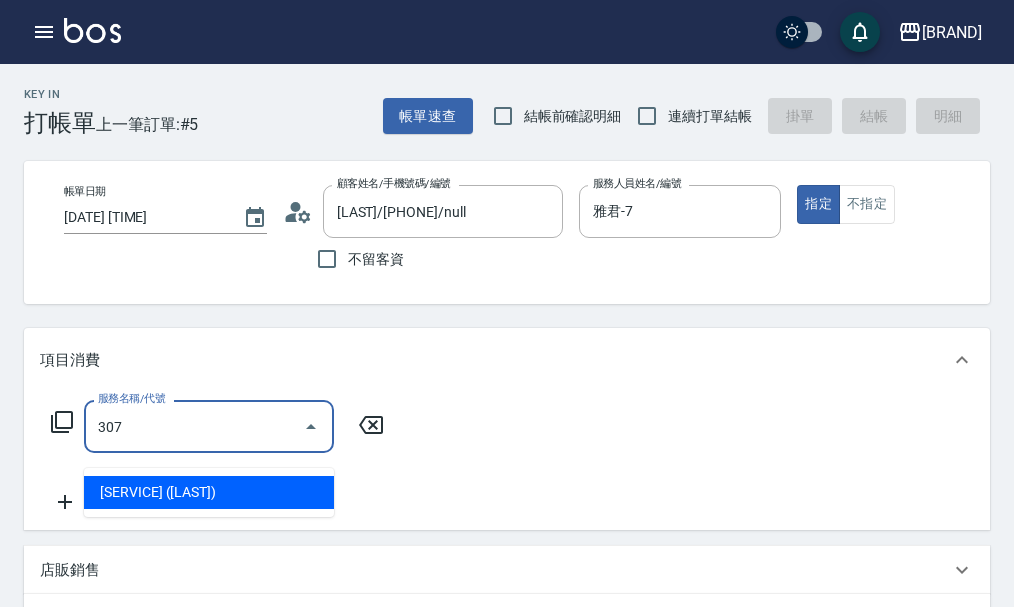 type on "剪髮(高中)(307)" 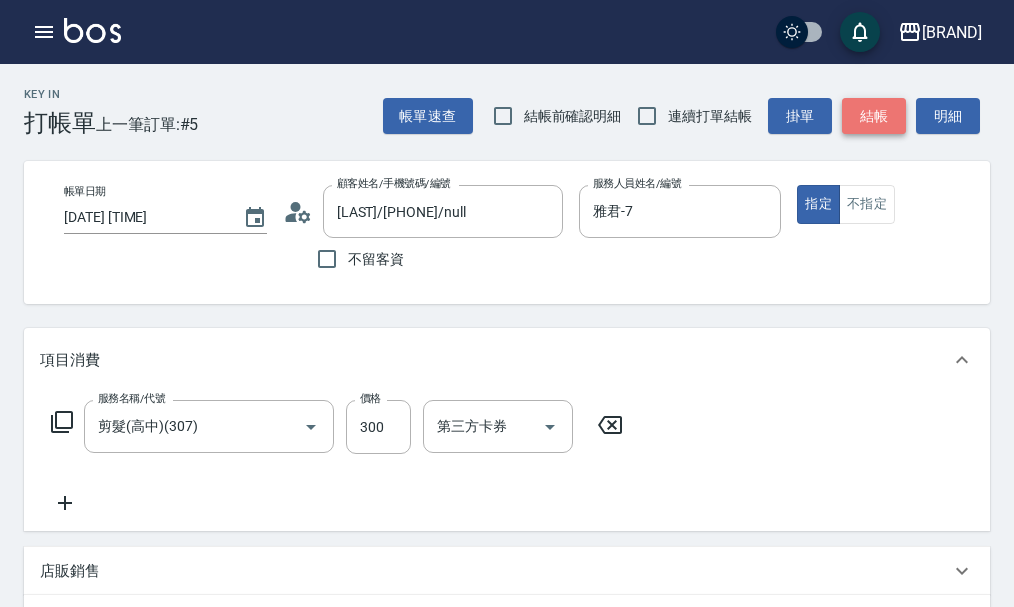 click on "結帳" at bounding box center [874, 116] 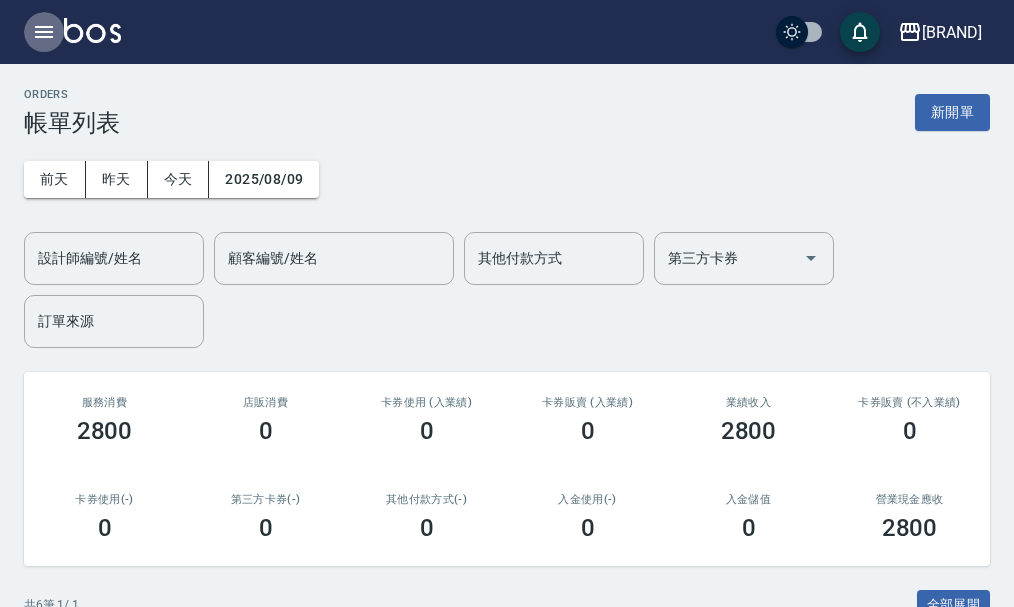 click at bounding box center [44, 32] 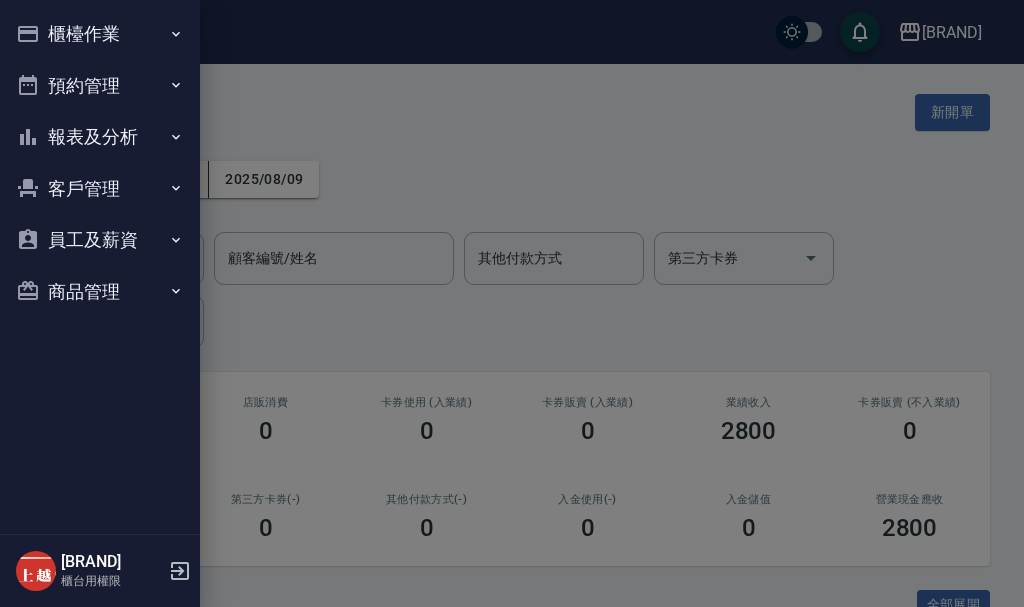click on "預約管理" at bounding box center (100, 86) 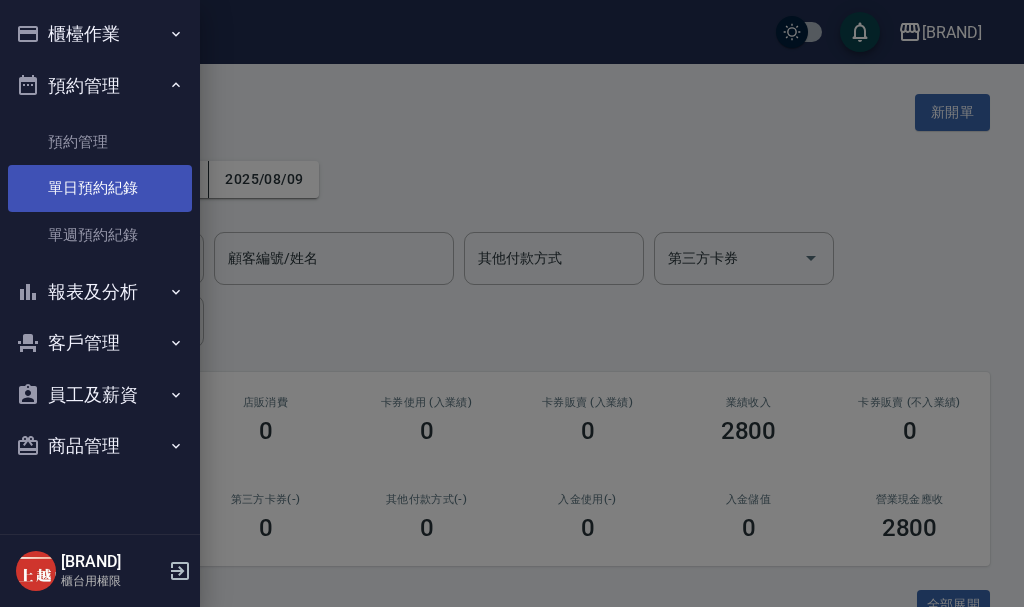 click on "單日預約紀錄" at bounding box center (100, 188) 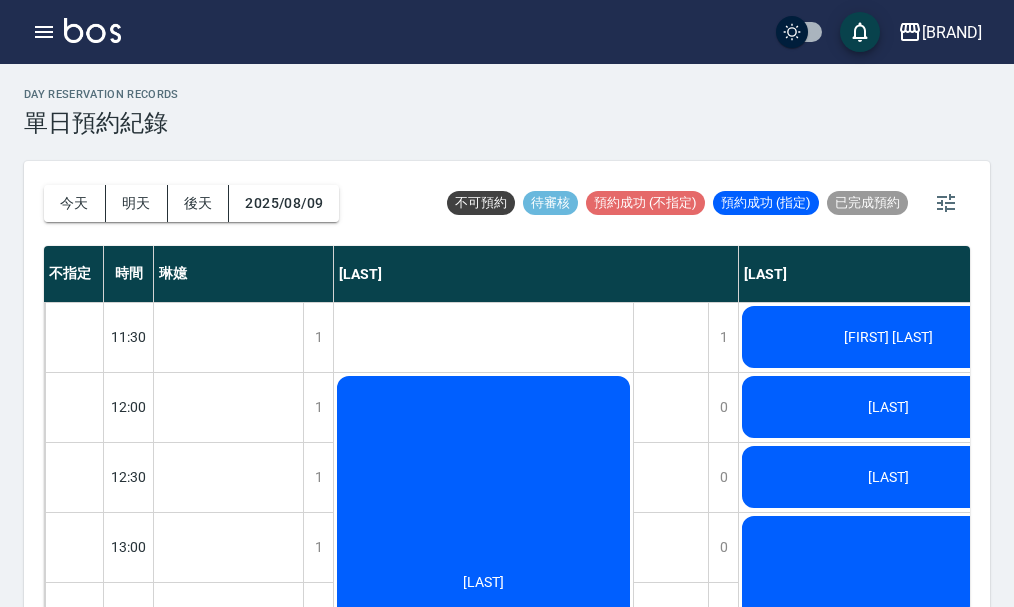 scroll, scrollTop: 0, scrollLeft: 109, axis: horizontal 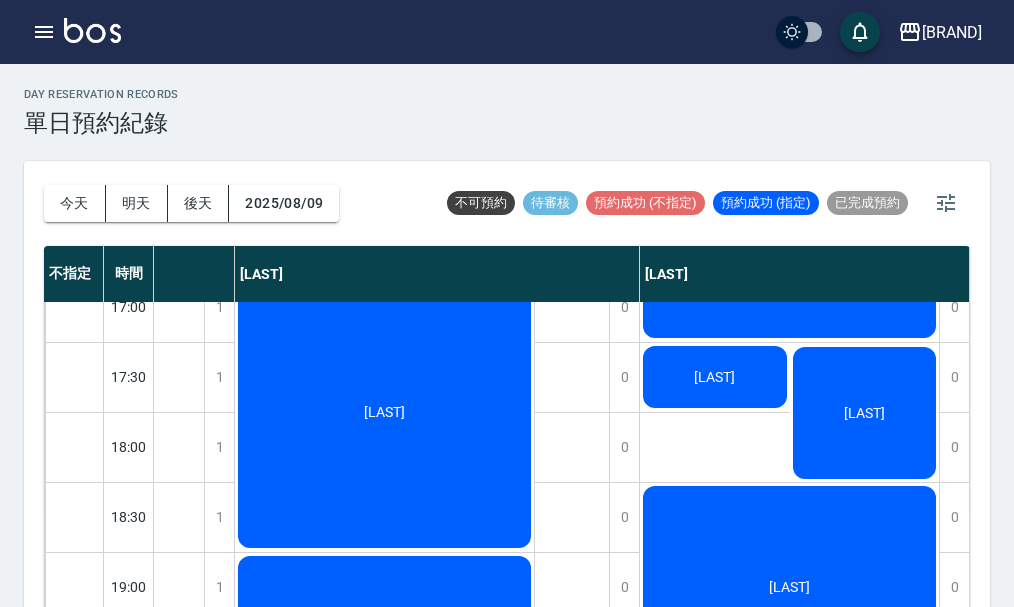 click on "[LAST]" at bounding box center [460, 203] 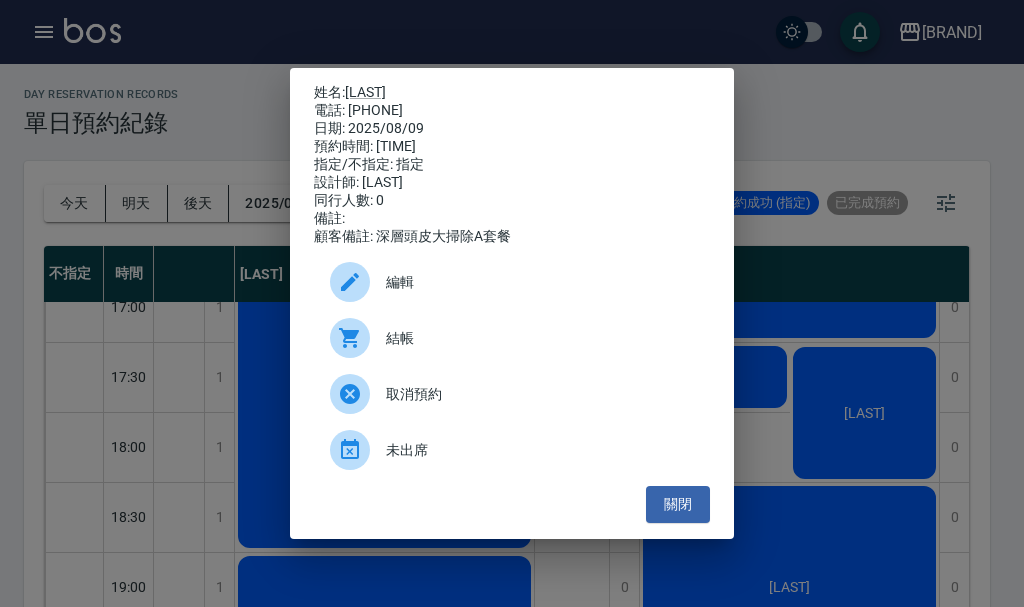 click on "姓名:  [LAST] 電話: [PHONE] 日期: [DATE] 預約時間: [TIME] 指定/不指定: 指定 設計師: [LAST] 同行人數: 0 備註:  顧客備註: 深層頭皮大掃除A套餐  編輯 結帳 取消預約 未出席 關閉" at bounding box center [512, 303] 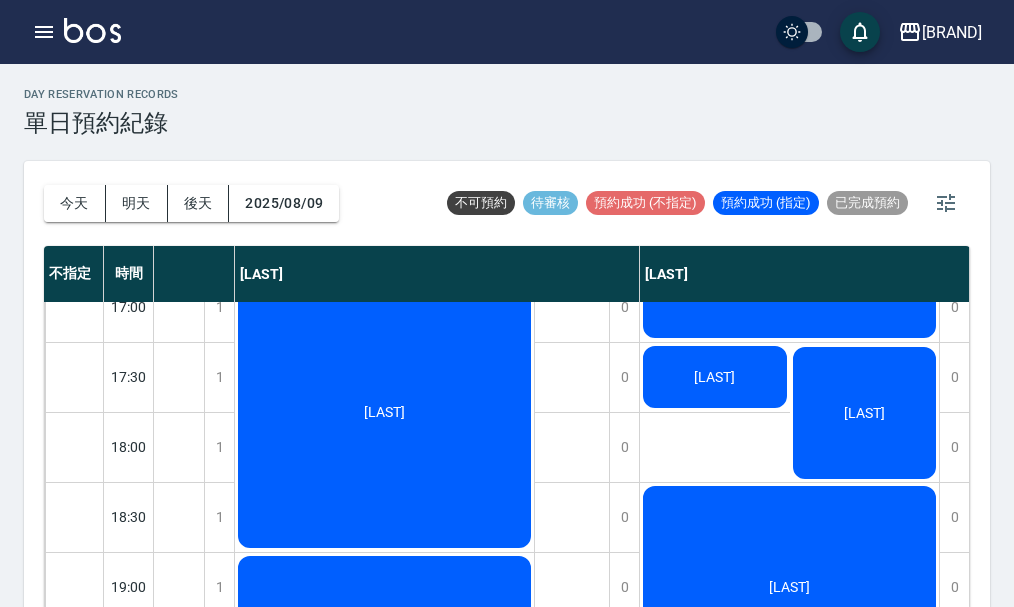 scroll, scrollTop: 800, scrollLeft: 99, axis: both 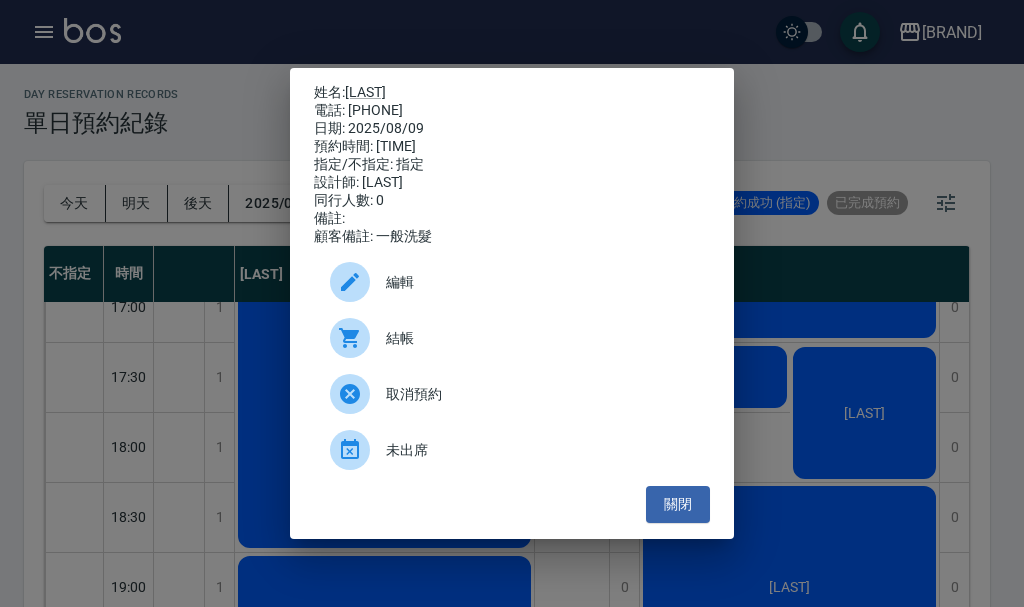 click on "姓名:  [LAST] 電話: [PHONE] 日期: [DATE] 預約時間: [TIME] 指定/不指定: 指定 設計師: [LAST] 同行人數: 0 備註:  顧客備註: 一般洗髮  編輯 結帳 取消預約 未出席 關閉" at bounding box center (512, 303) 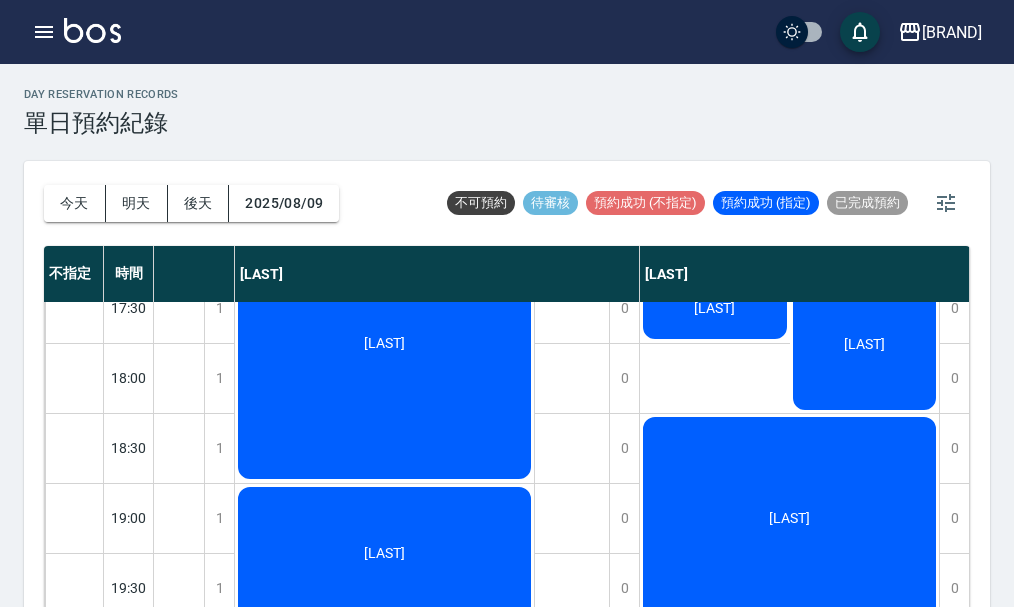 scroll, scrollTop: 968, scrollLeft: 99, axis: both 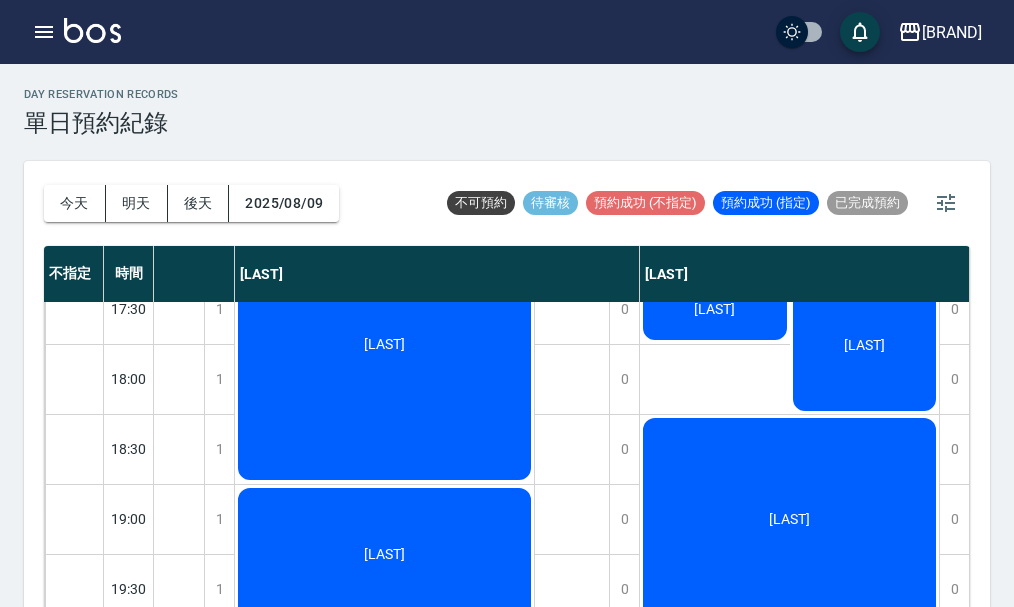 click at bounding box center [92, 30] 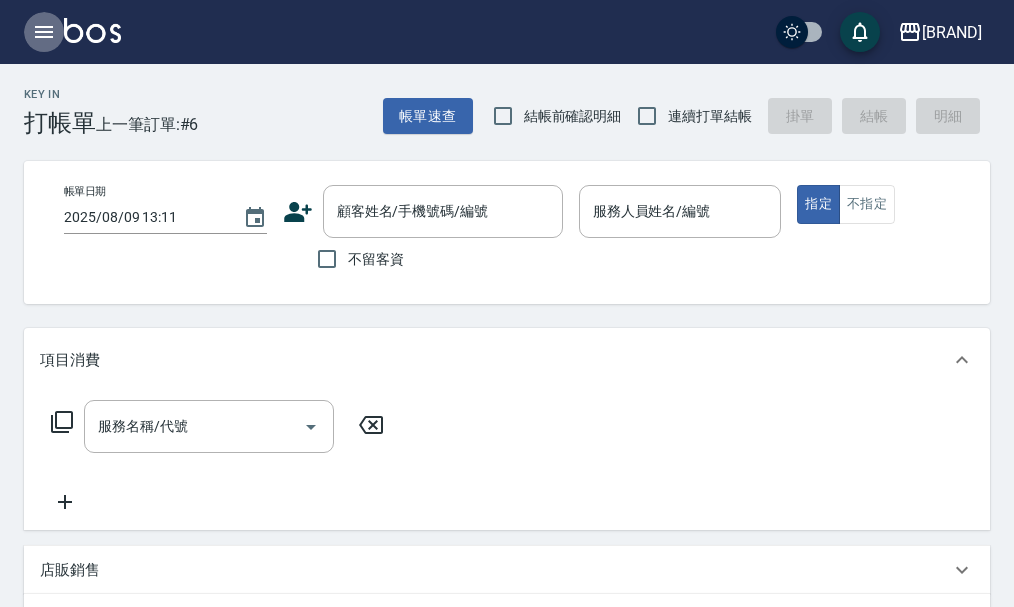 click 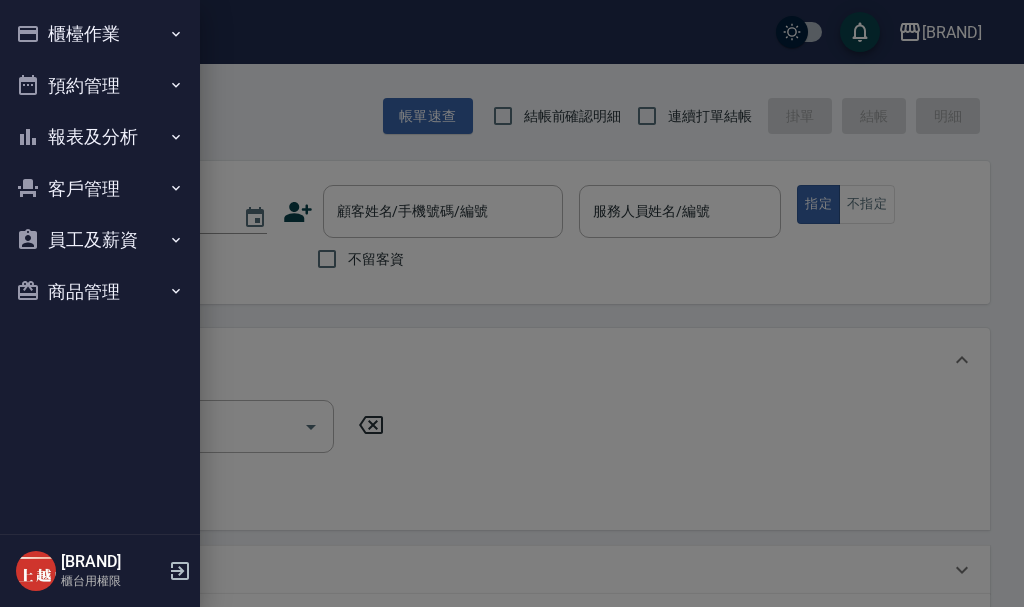 click on "預約管理" at bounding box center (100, 86) 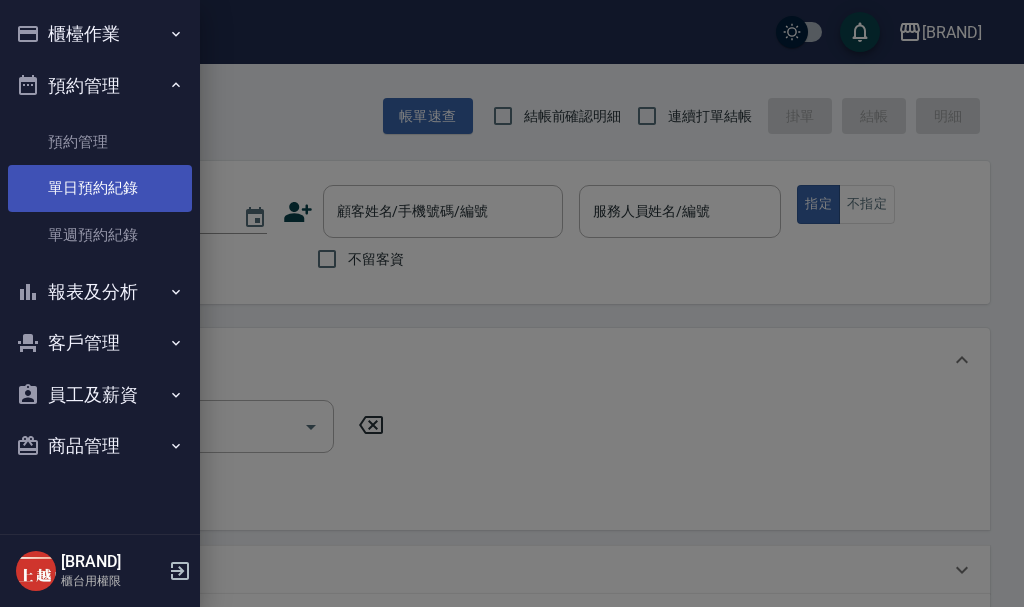 click on "單日預約紀錄" at bounding box center [100, 188] 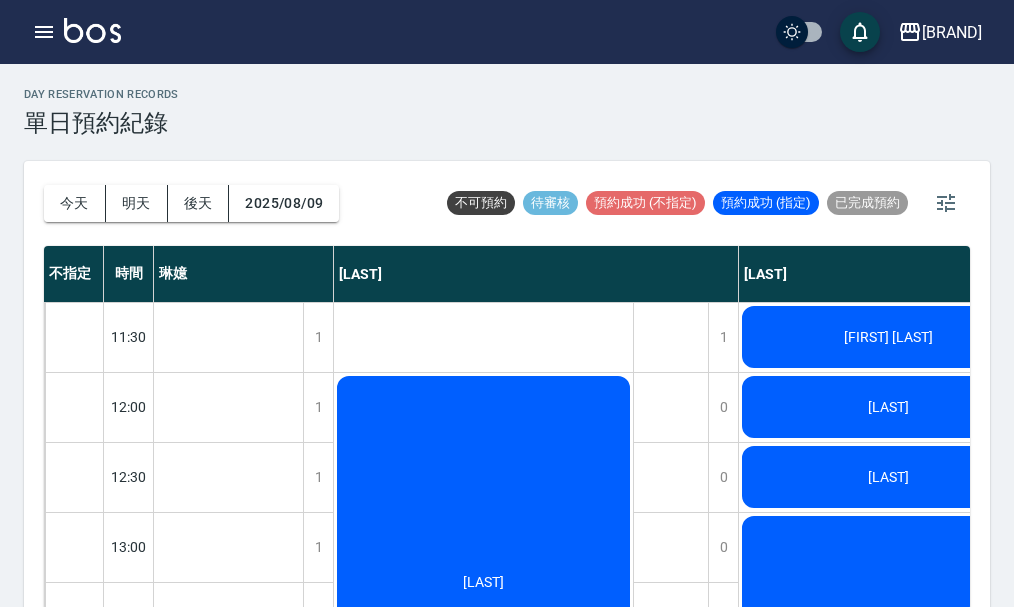 scroll, scrollTop: 23, scrollLeft: 0, axis: vertical 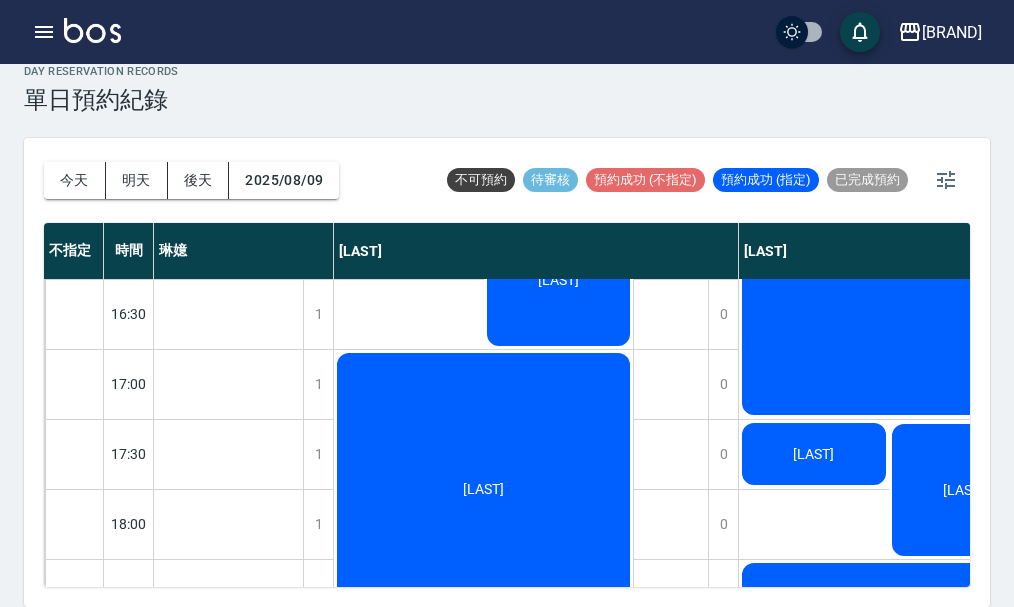 click on "[LAST]" at bounding box center (229, 804) 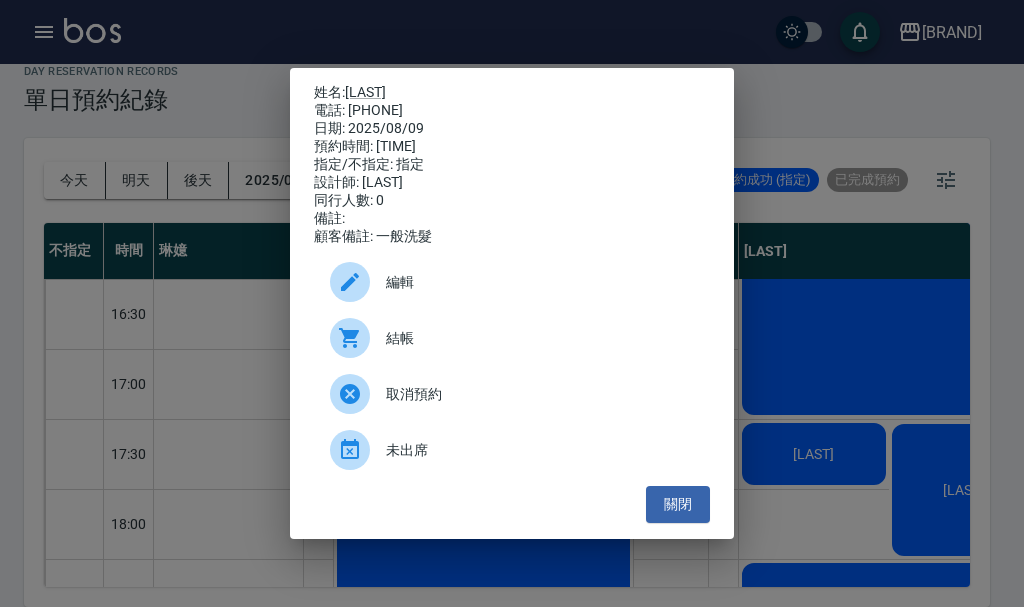 click on "姓名:  [LAST] 電話: [PHONE] 日期: [DATE] 預約時間: [TIME] 指定/不指定: 指定 設計師: [LAST] 同行人數: 0 備註:  顧客備註: 一般洗髮  編輯 結帳 取消預約 未出席 關閉" at bounding box center [512, 303] 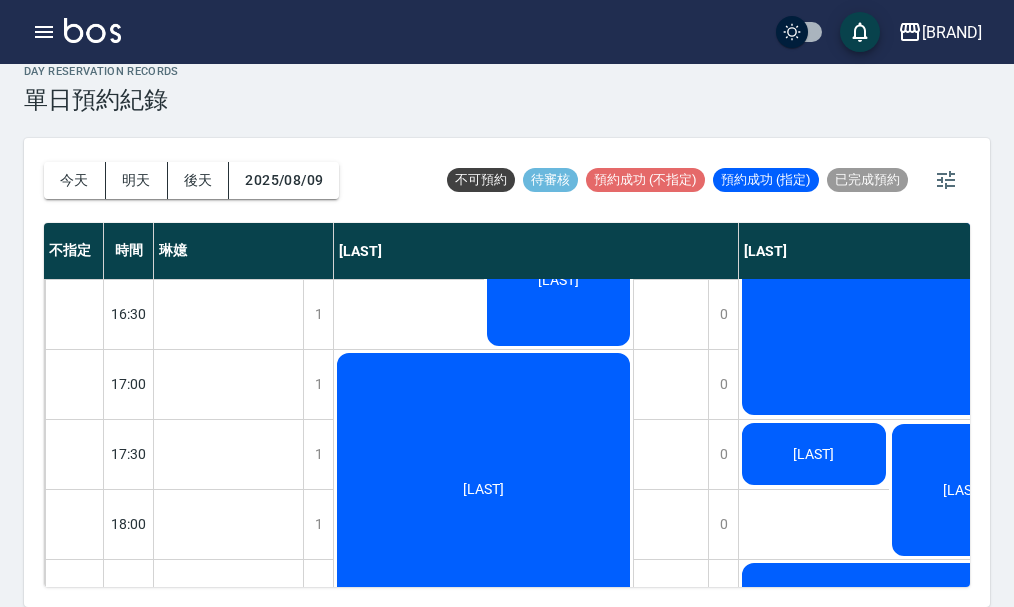 click on "[LAST]" at bounding box center [559, 280] 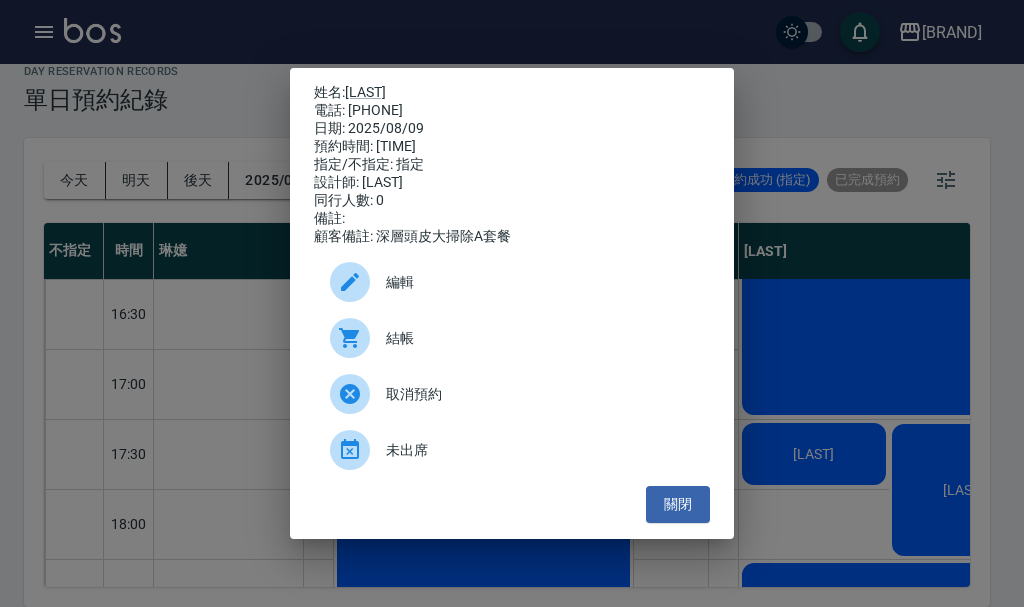 click on "姓名:  [LAST] 電話: [PHONE] 日期: [DATE] 預約時間: [TIME] 指定/不指定: 指定 設計師: [LAST] 同行人數: 0 備註:  顧客備註: 深層頭皮大掃除A套餐  編輯 結帳 取消預約 未出席 關閉" at bounding box center (512, 303) 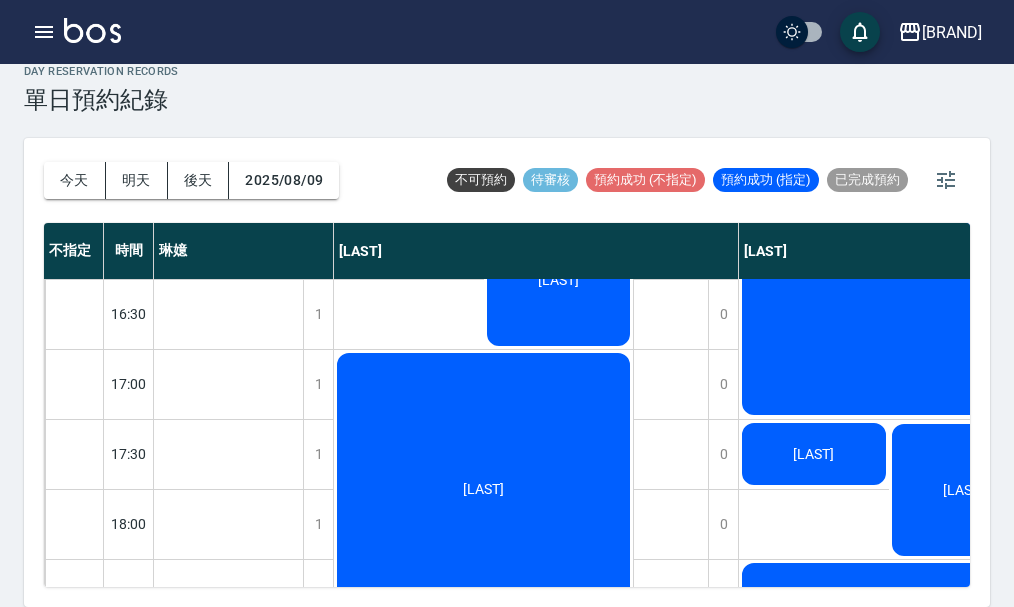 click on "[LAST]" at bounding box center (228, 804) 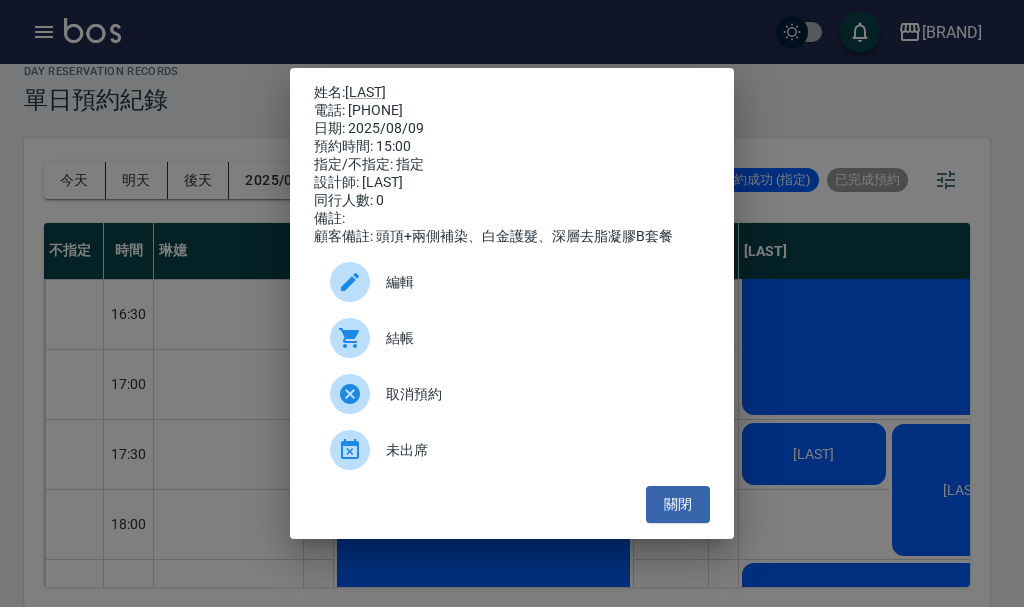 click on "姓名:  [LAST] 電話: [PHONE] 日期: [DATE] 預約時間: [TIME] 指定/不指定: 指定 設計師: [LAST] 同行人數: 0 備註:  顧客備註: 頭頂+兩側補染、白金護髮、深層去脂凝膠B套餐  編輯 結帳 取消預約 未出席 關閉" at bounding box center [512, 303] 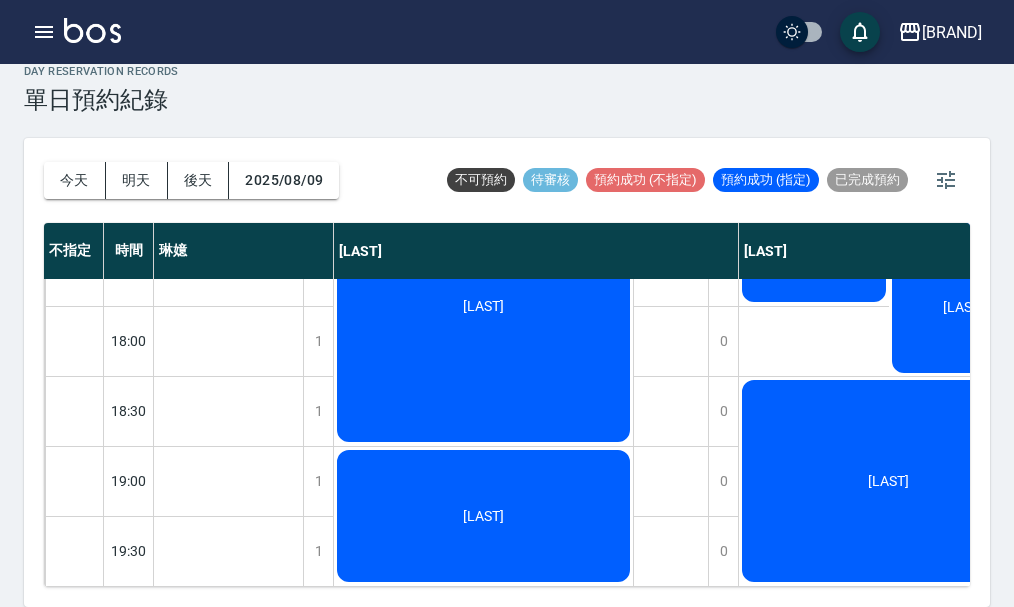 scroll, scrollTop: 900, scrollLeft: 0, axis: vertical 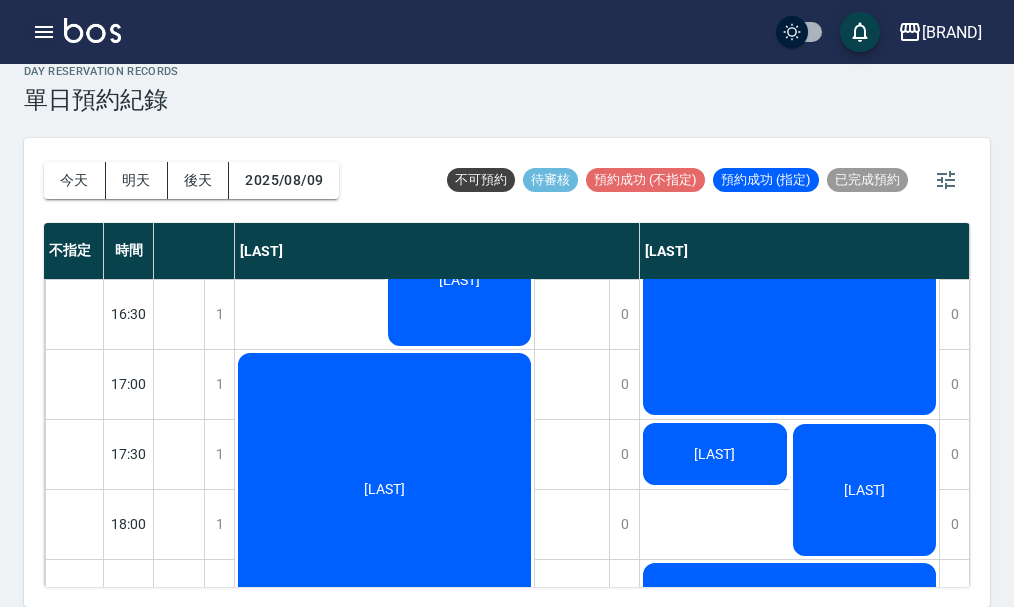 click 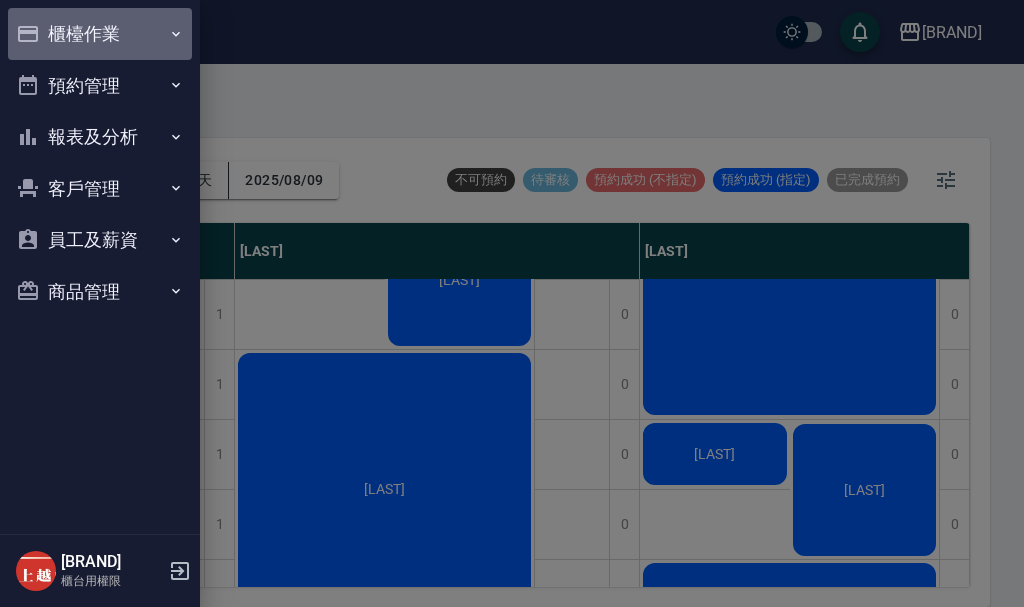 click on "櫃檯作業" at bounding box center [100, 34] 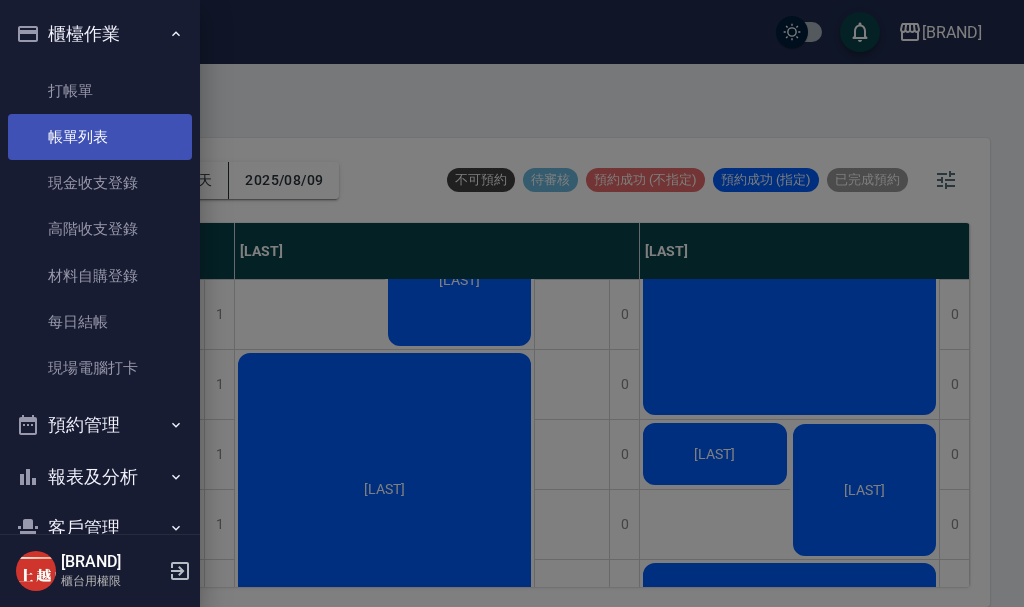 click on "帳單列表" at bounding box center (100, 137) 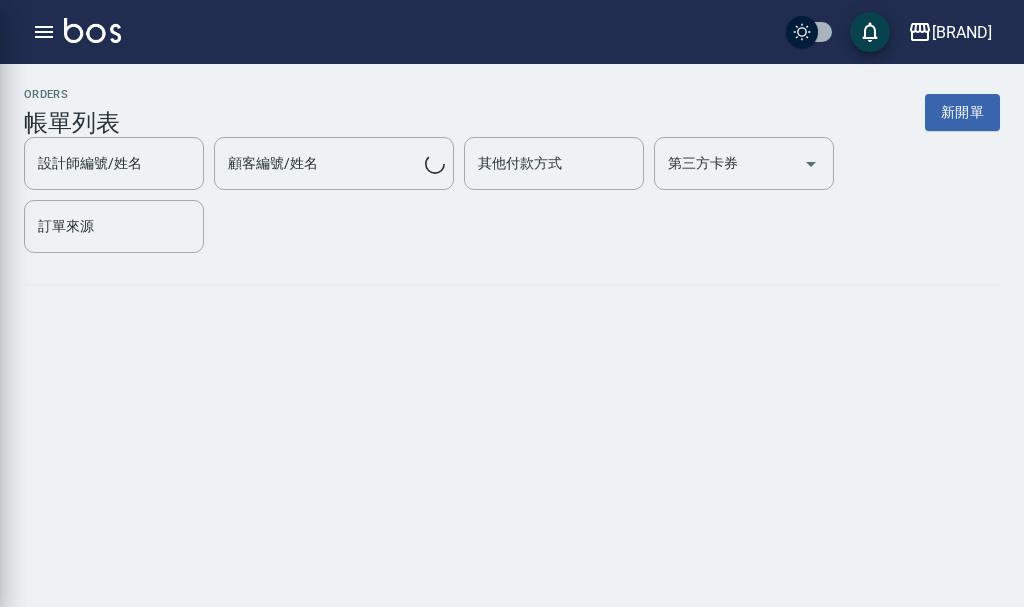 scroll, scrollTop: 0, scrollLeft: 0, axis: both 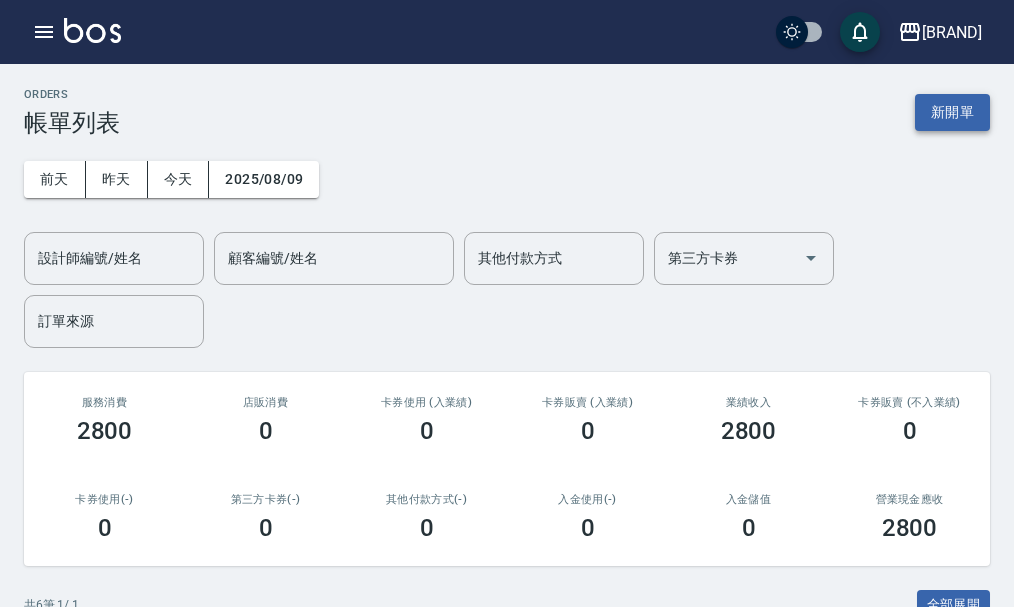 click on "新開單" at bounding box center (952, 112) 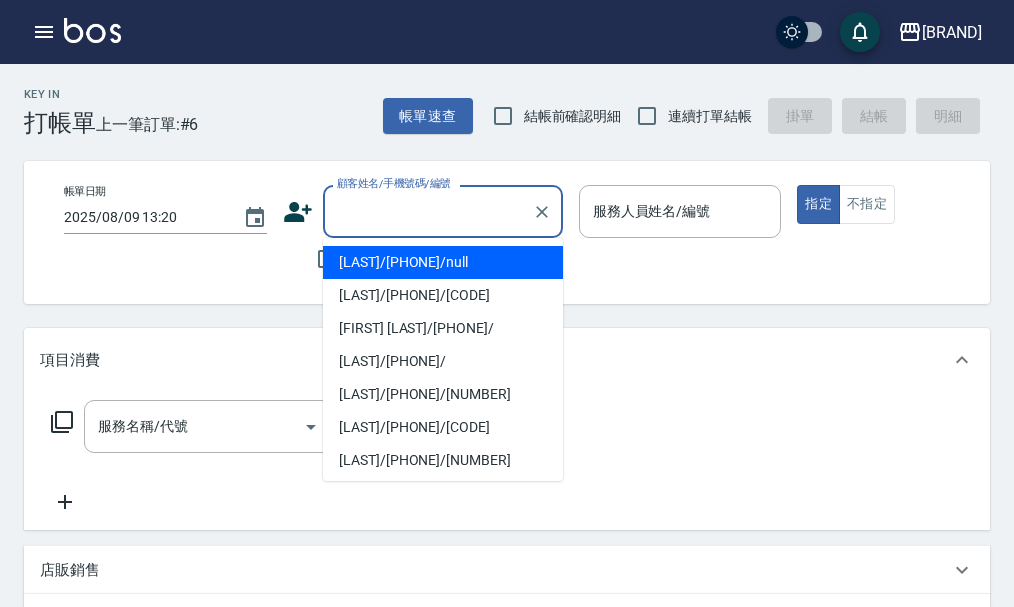 click on "顧客姓名/手機號碼/編號" at bounding box center [428, 211] 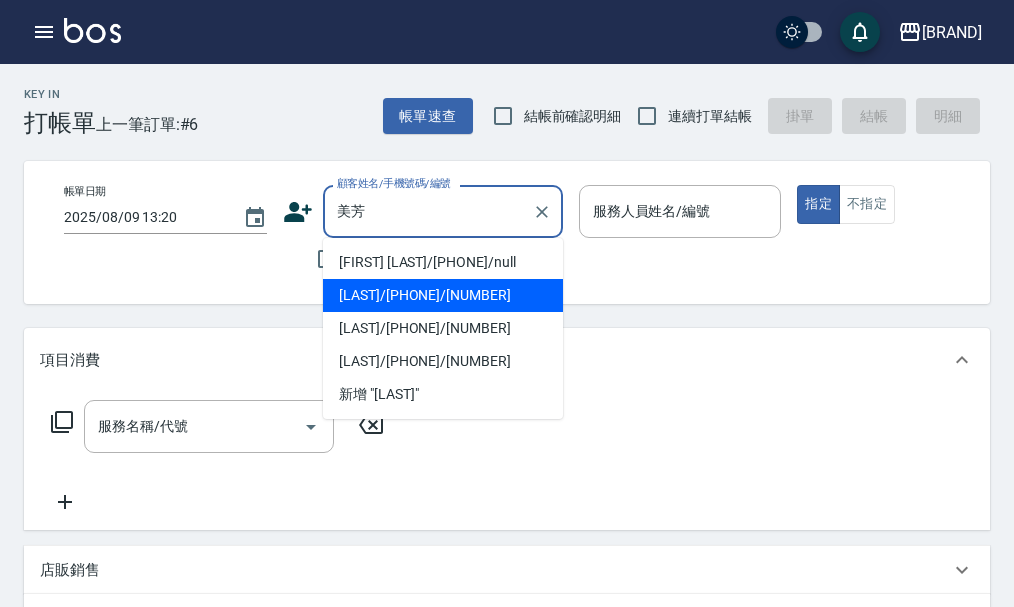 click on "[LAST]/[PHONE]/[NUMBER]" at bounding box center [443, 295] 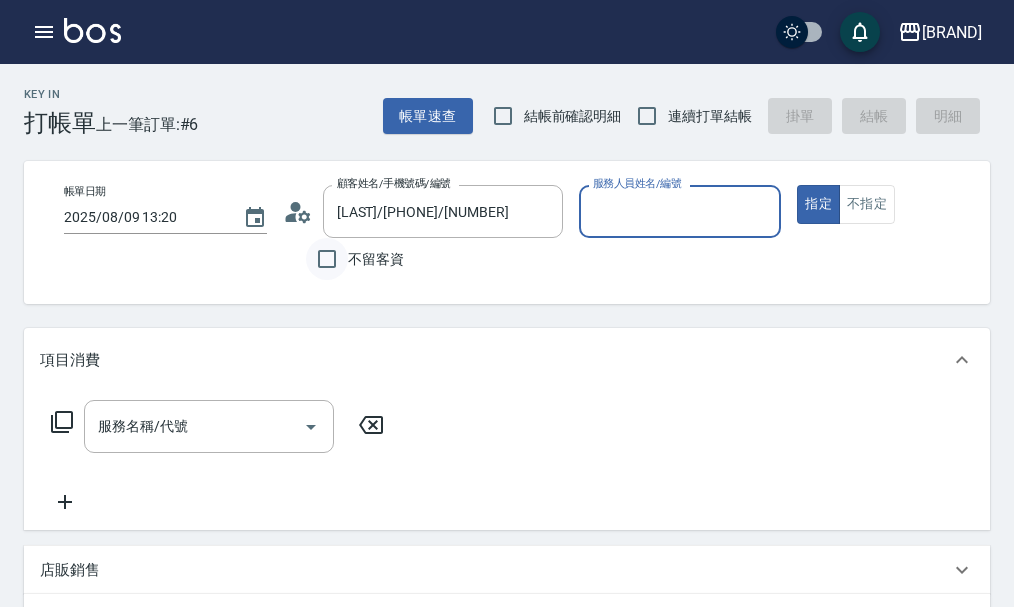 type on "雅君-7" 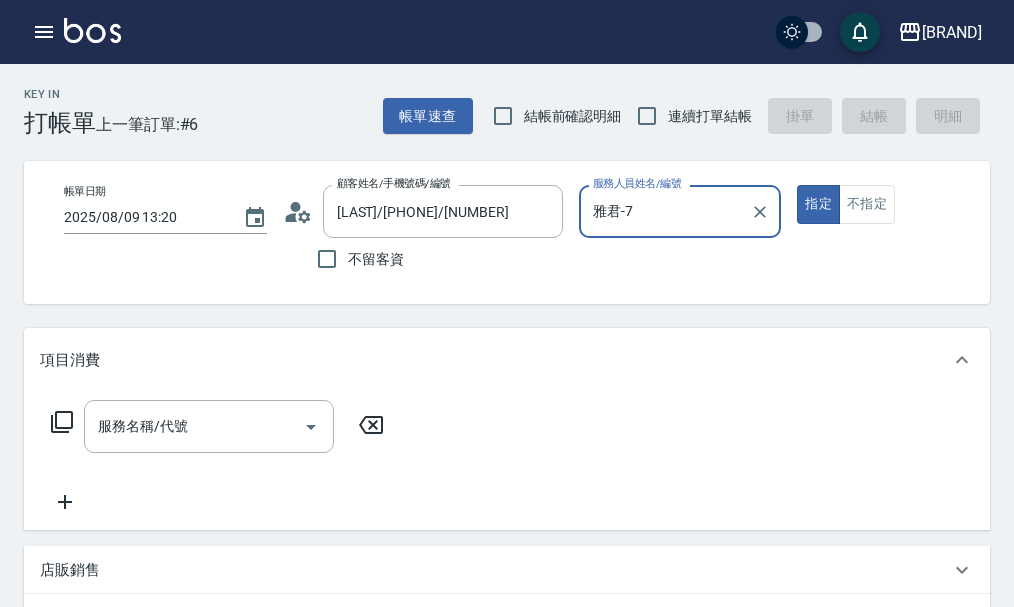 click 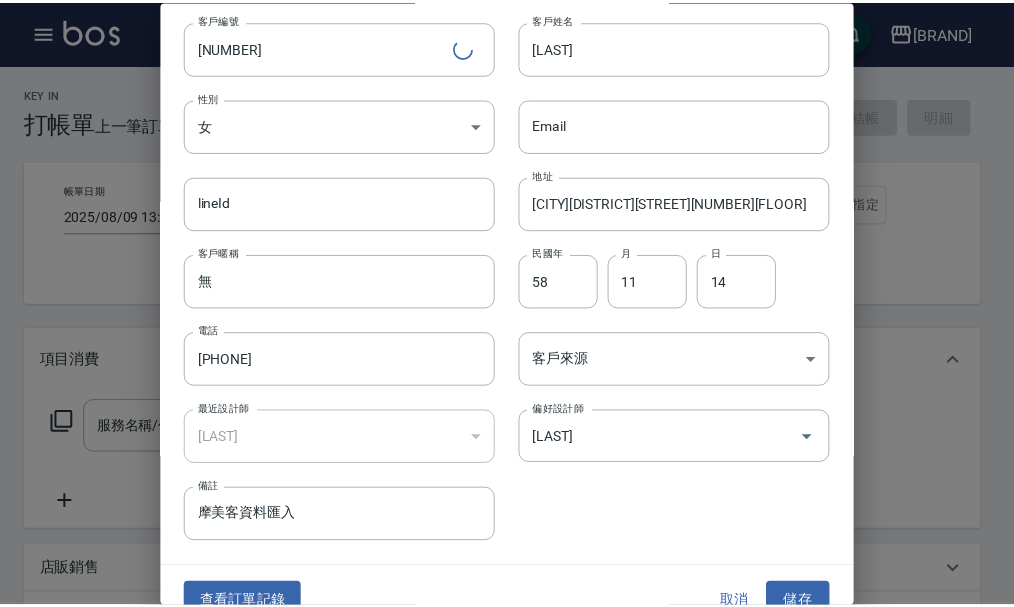 scroll, scrollTop: 86, scrollLeft: 0, axis: vertical 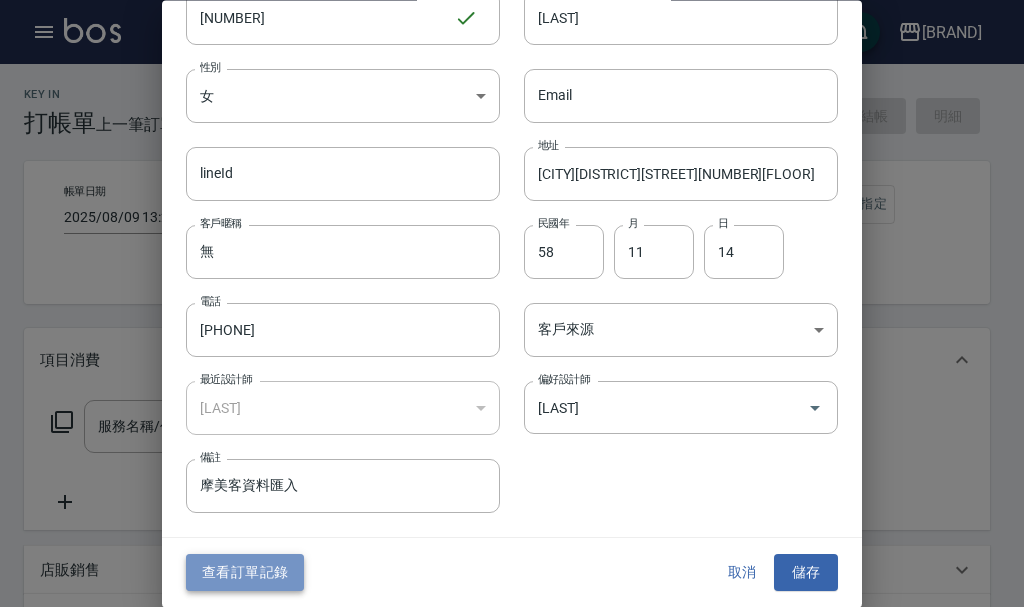 click on "查看訂單記錄" at bounding box center [245, 573] 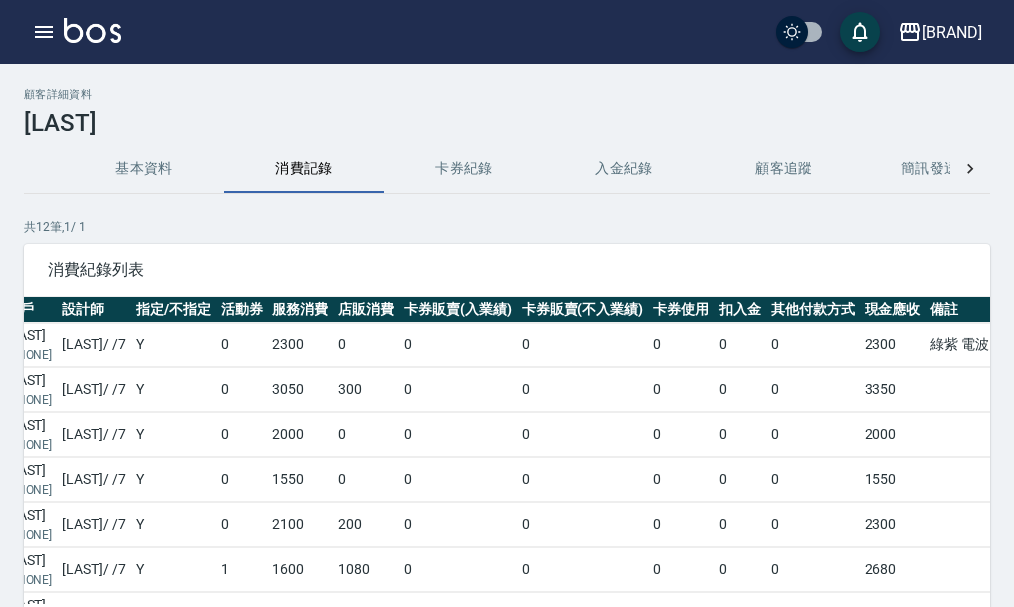 scroll, scrollTop: 0, scrollLeft: 273, axis: horizontal 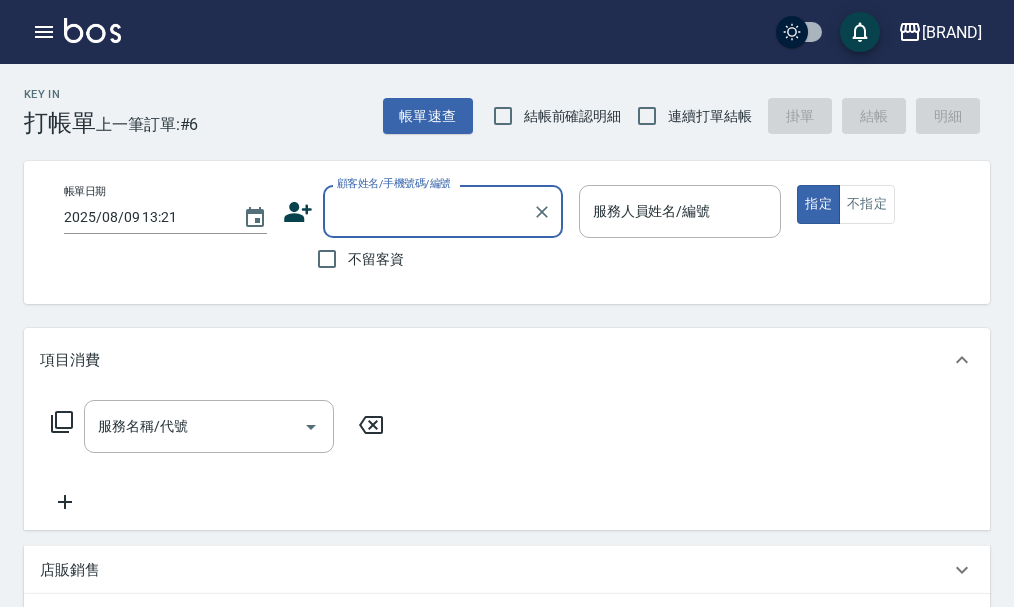 type on "ㄗ" 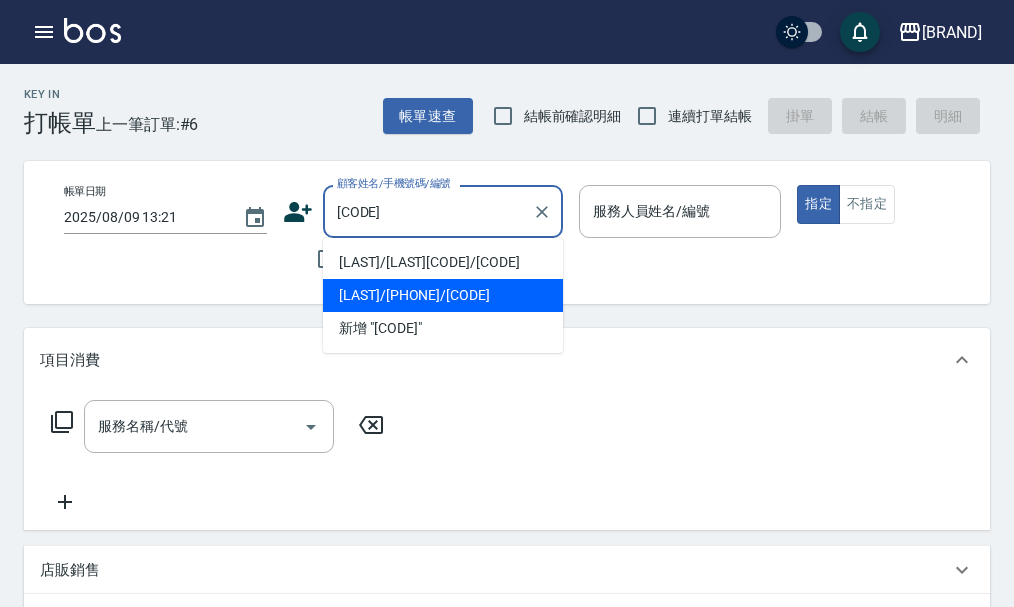 click on "[LAST]/[PHONE]/[CODE]" at bounding box center [443, 295] 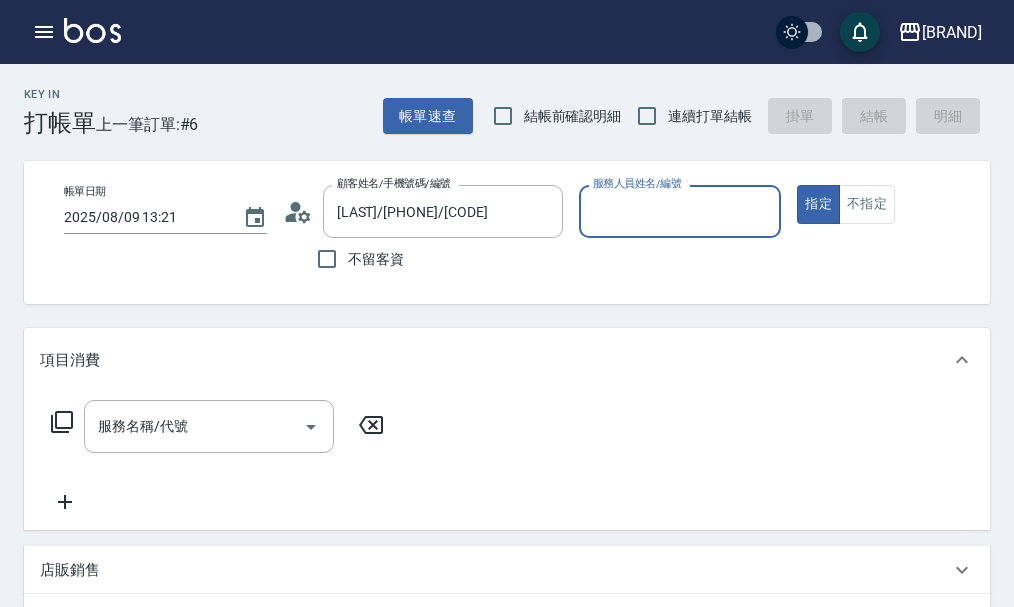 type on "淑雲-25" 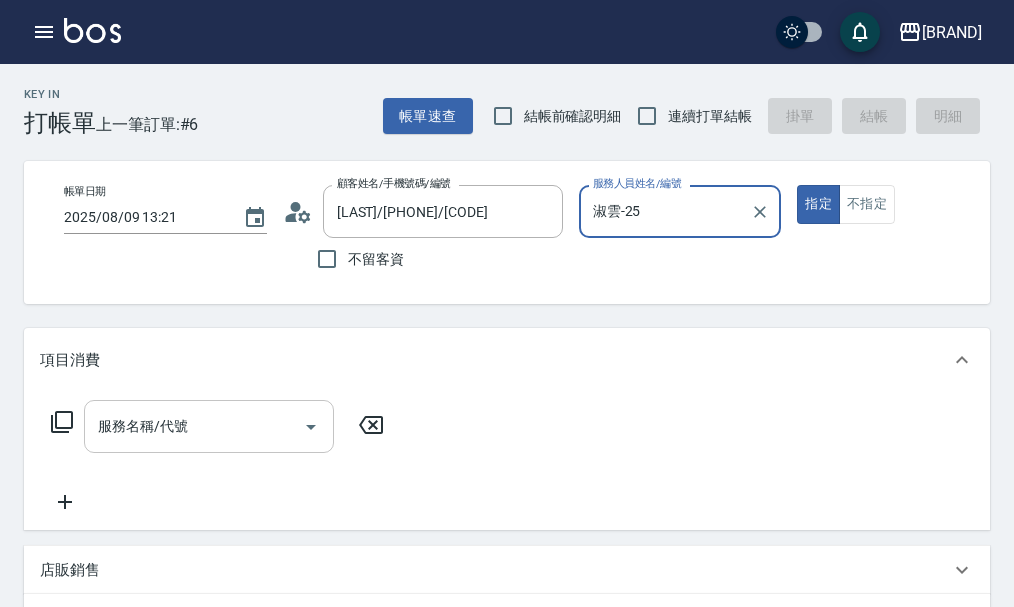 click on "服務名稱/代號" at bounding box center [194, 426] 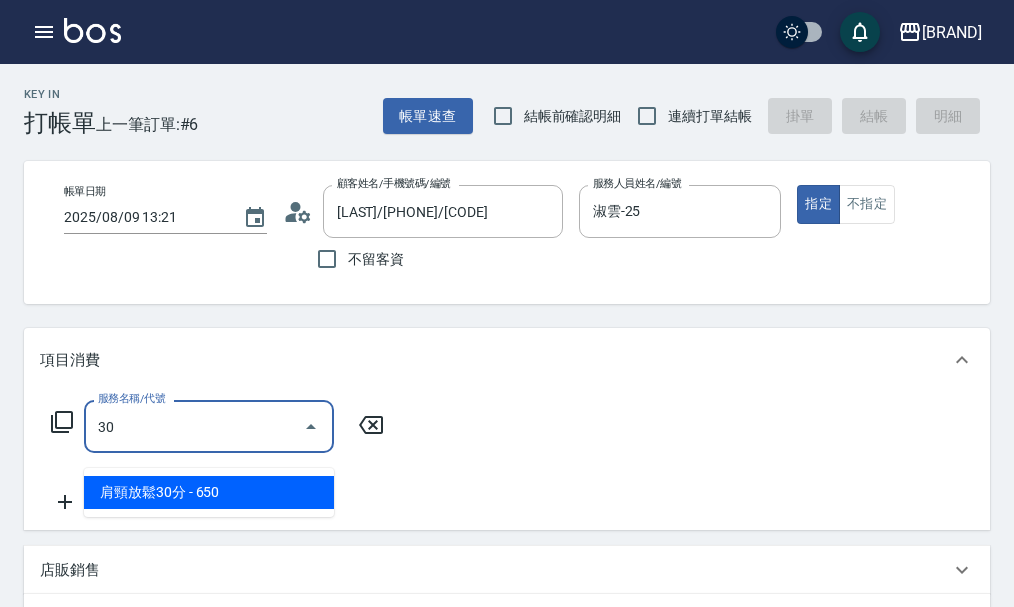 type on "302" 